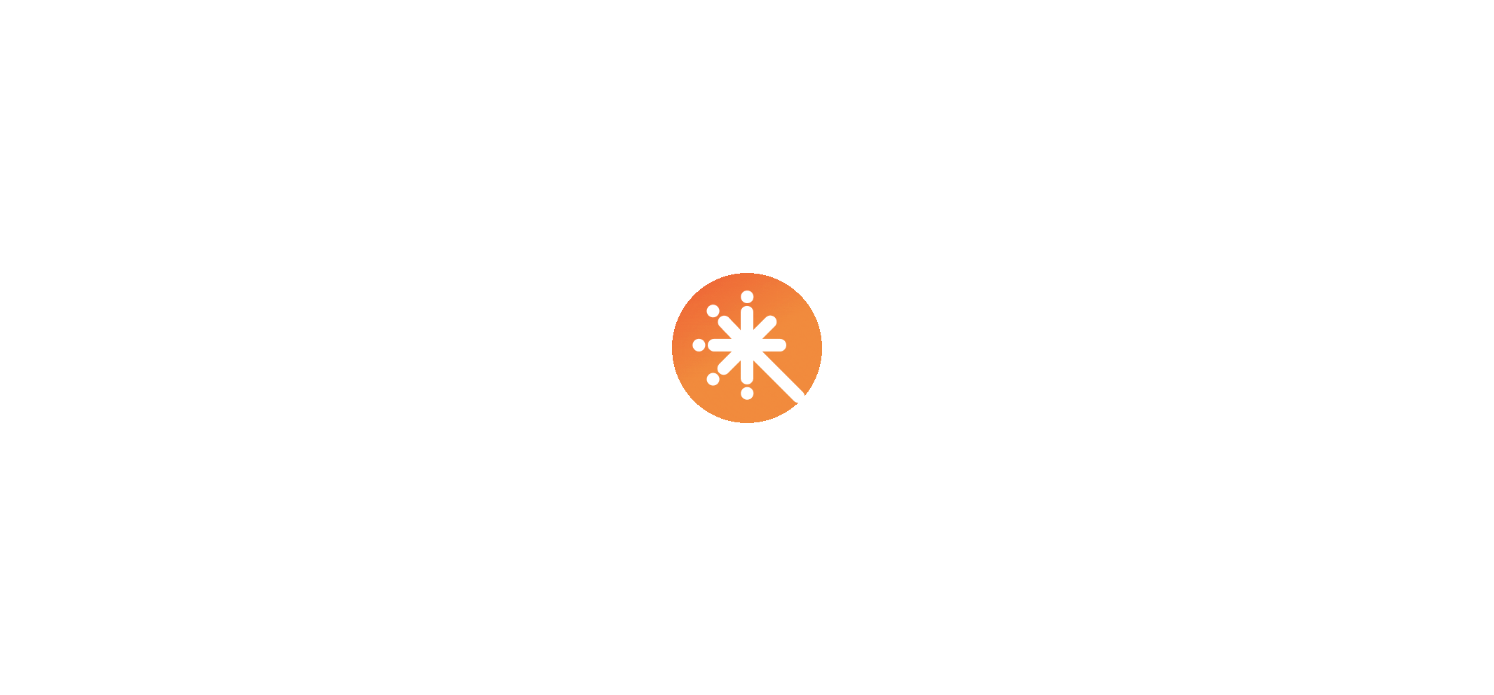scroll, scrollTop: 0, scrollLeft: 0, axis: both 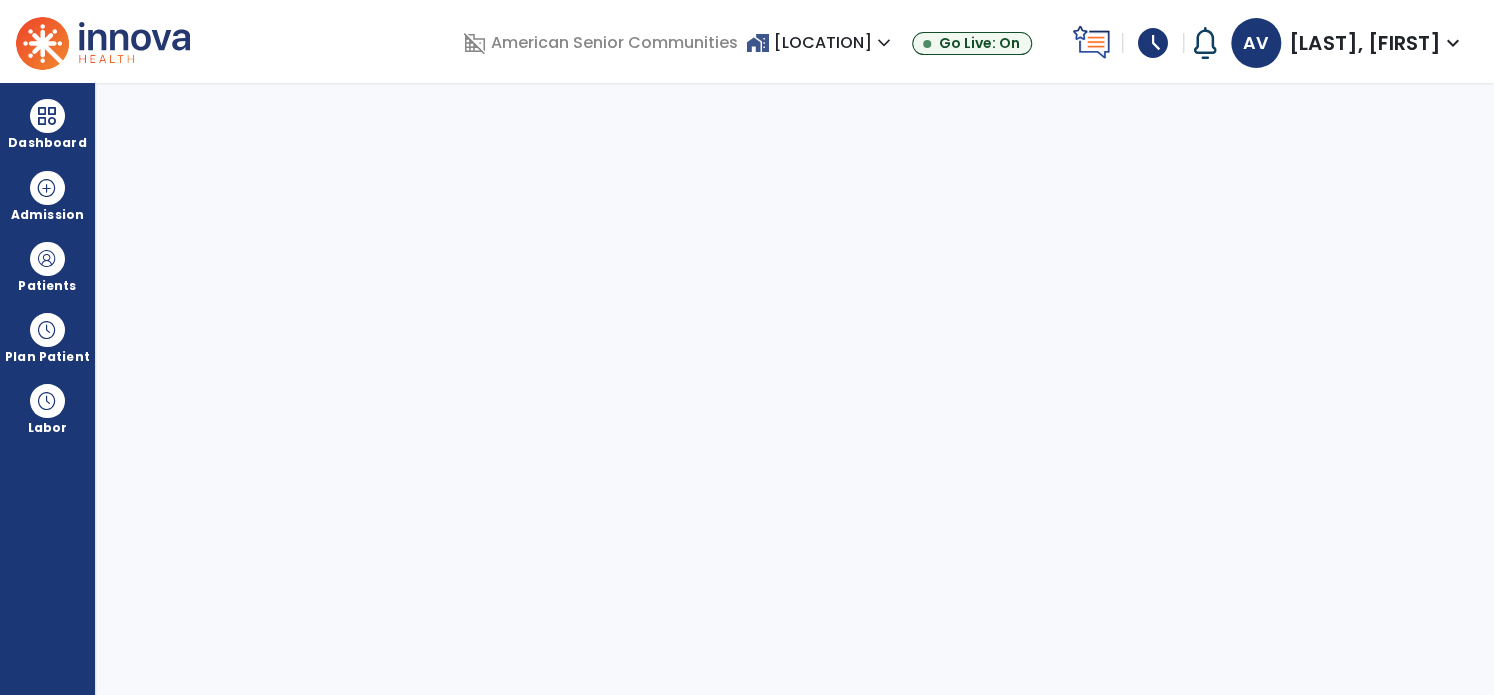 select on "****" 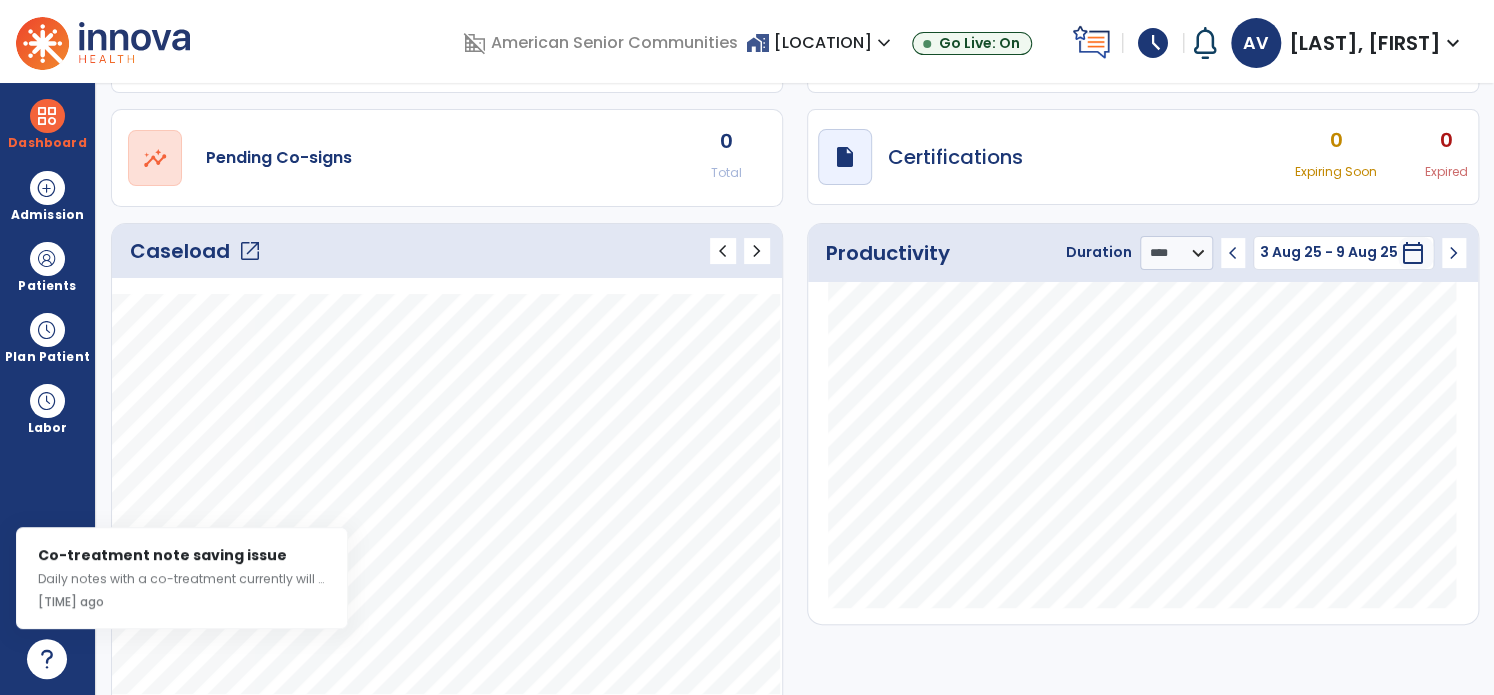 scroll, scrollTop: 147, scrollLeft: 0, axis: vertical 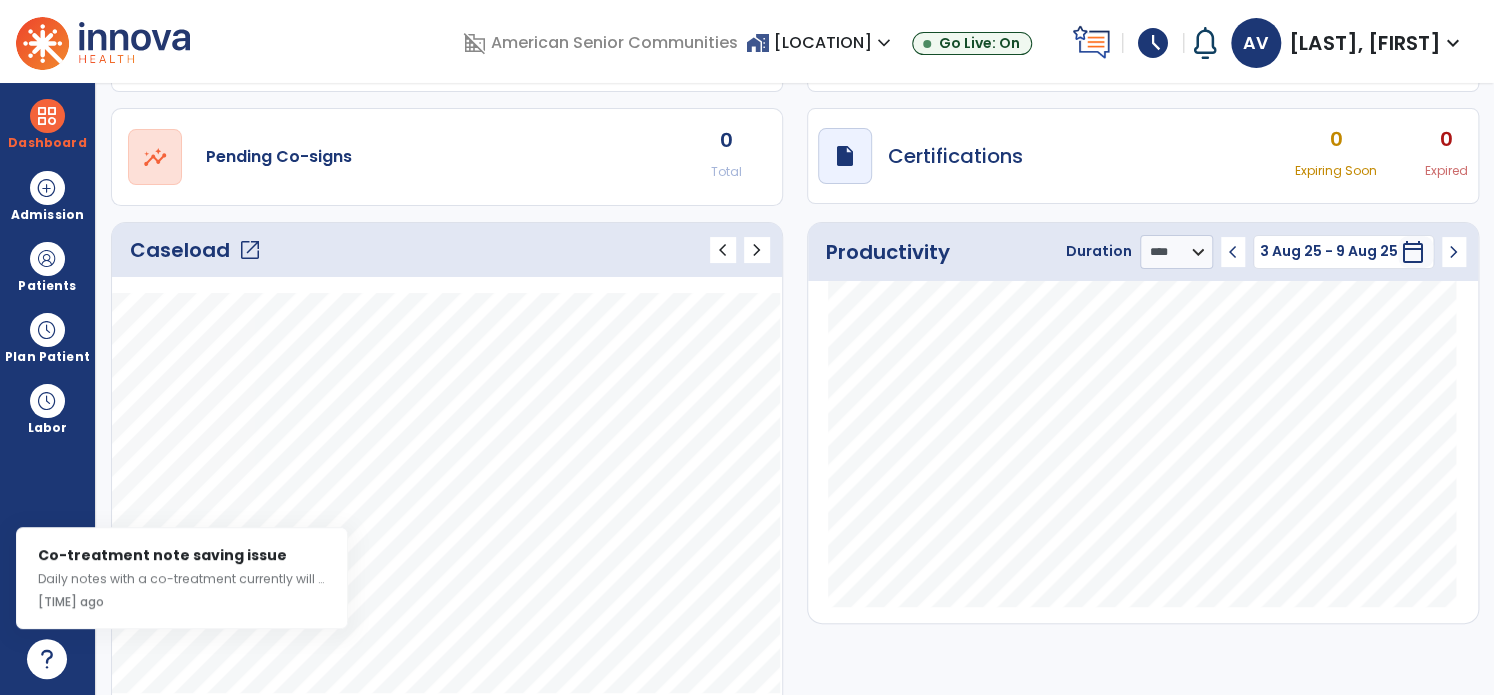click on "open_in_new" 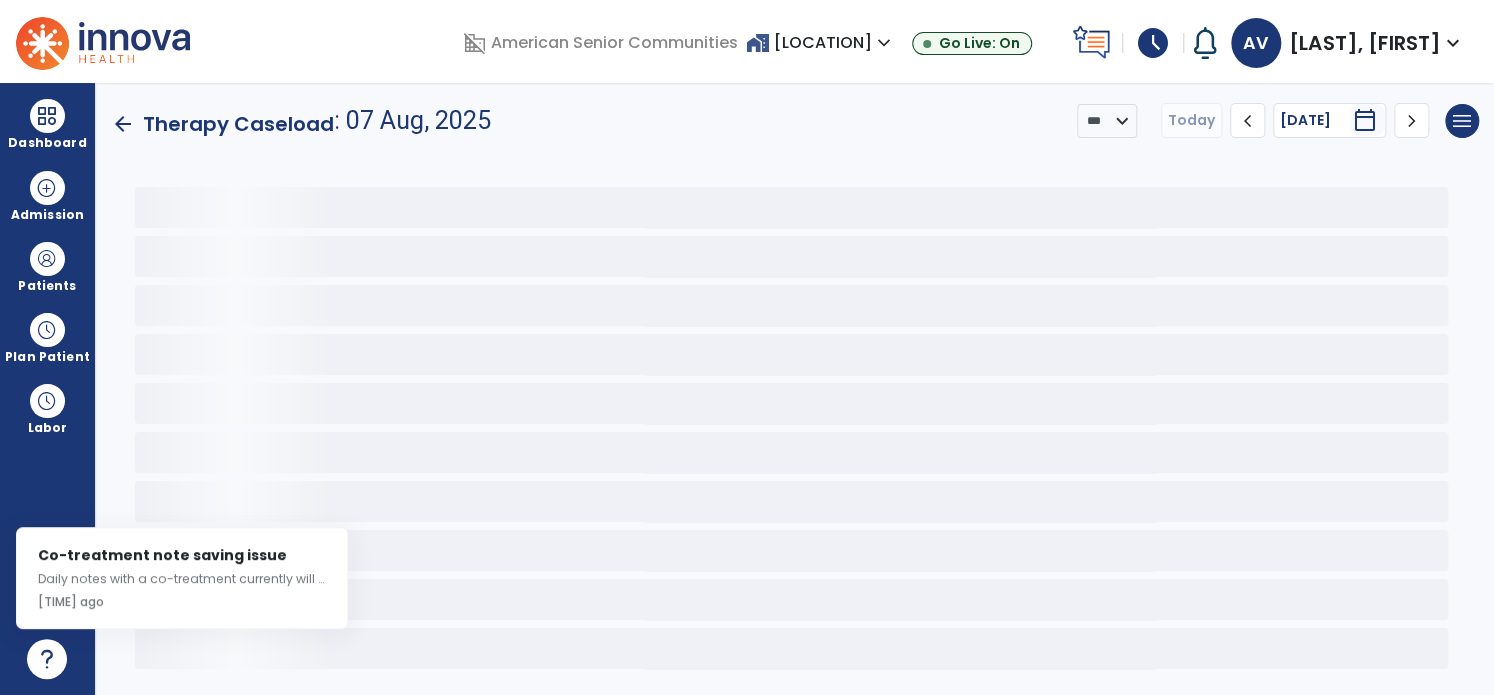 scroll, scrollTop: 0, scrollLeft: 0, axis: both 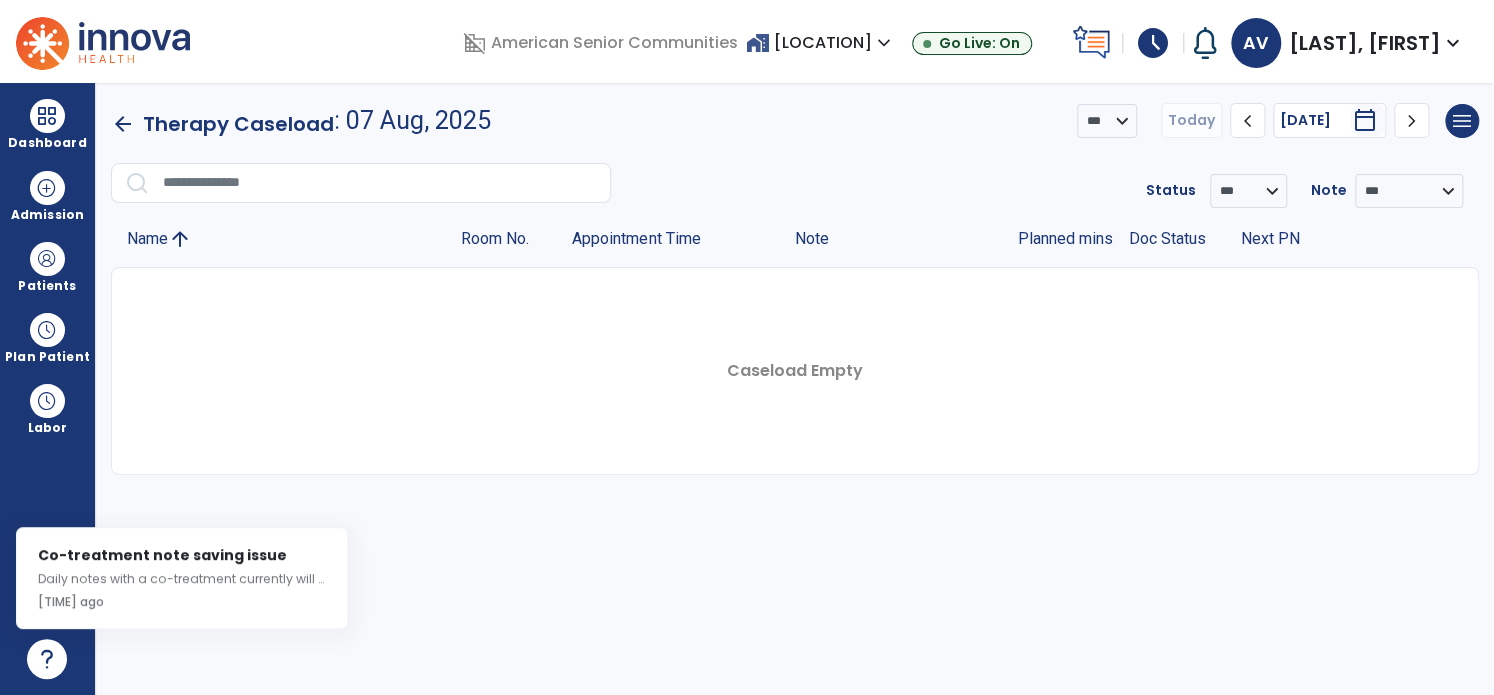 click on "chevron_left" 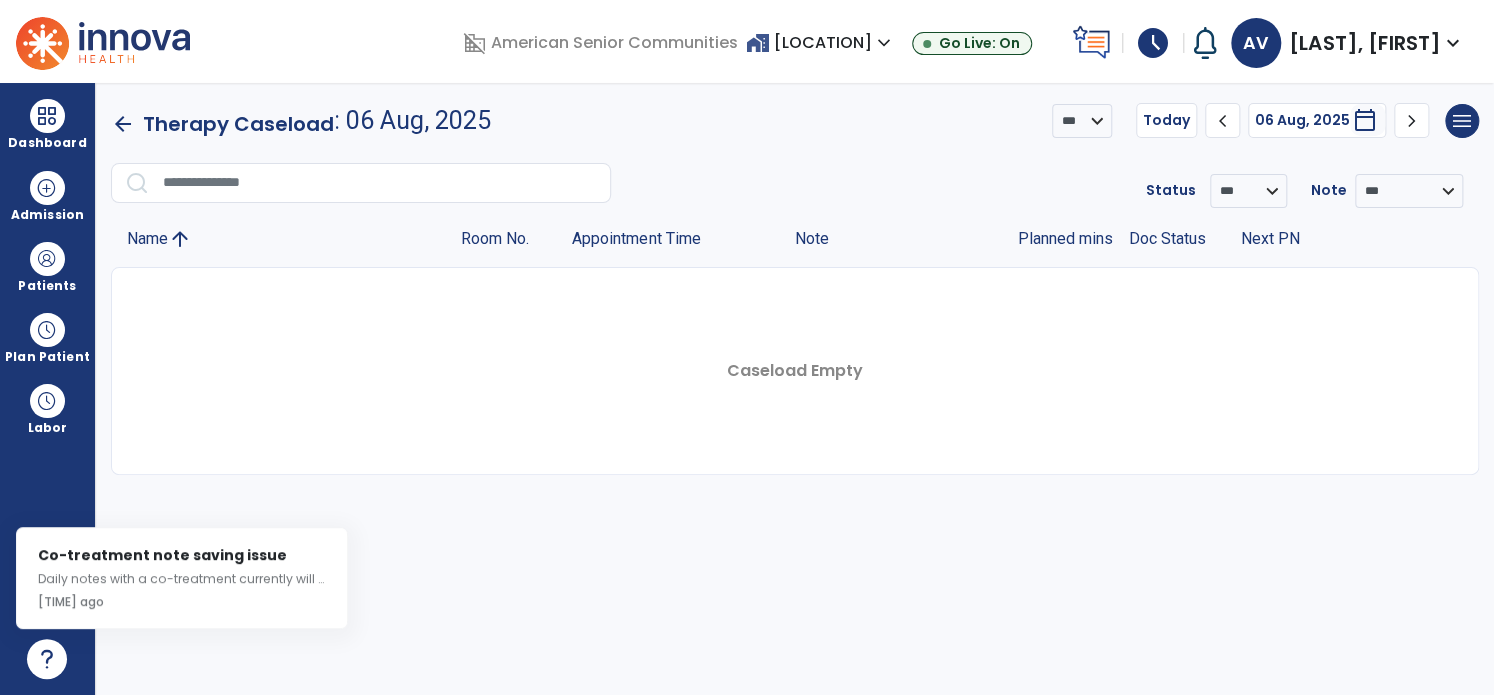 click on "chevron_left" 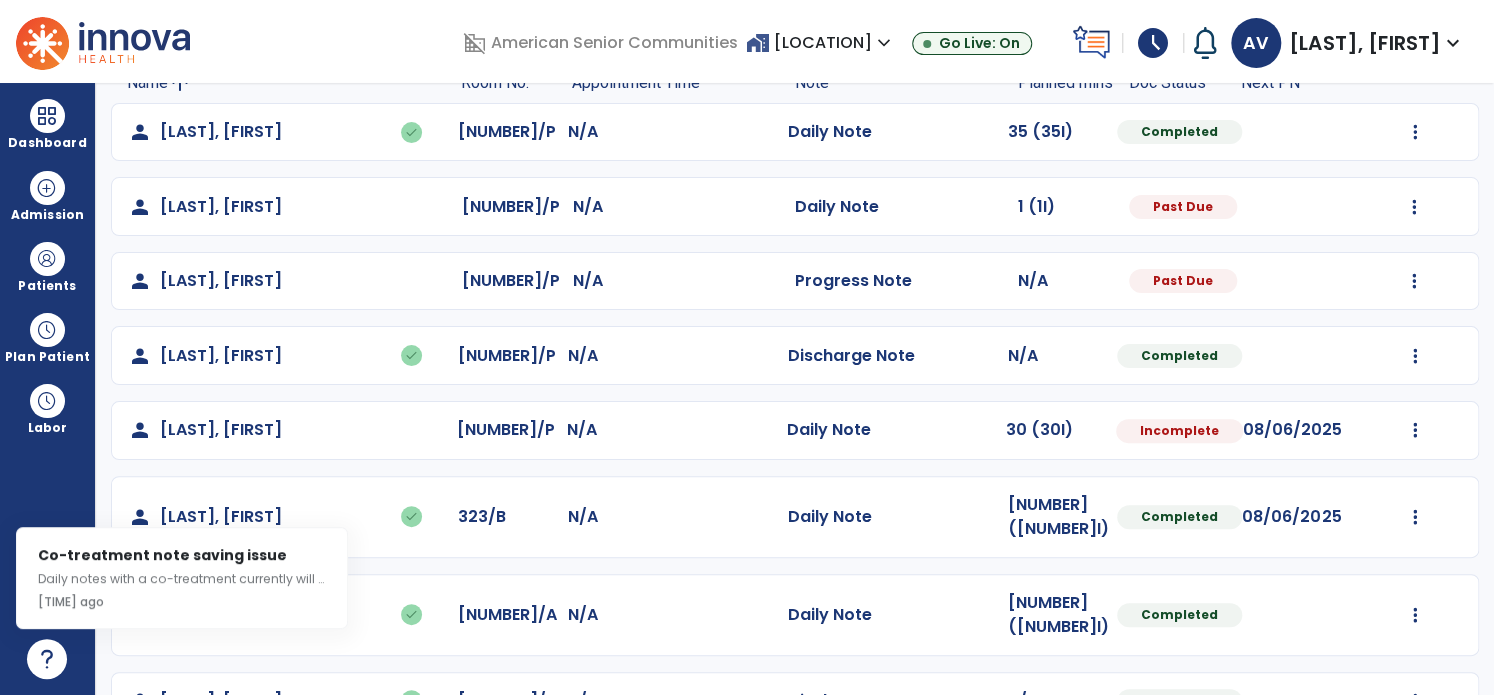 scroll, scrollTop: 156, scrollLeft: 0, axis: vertical 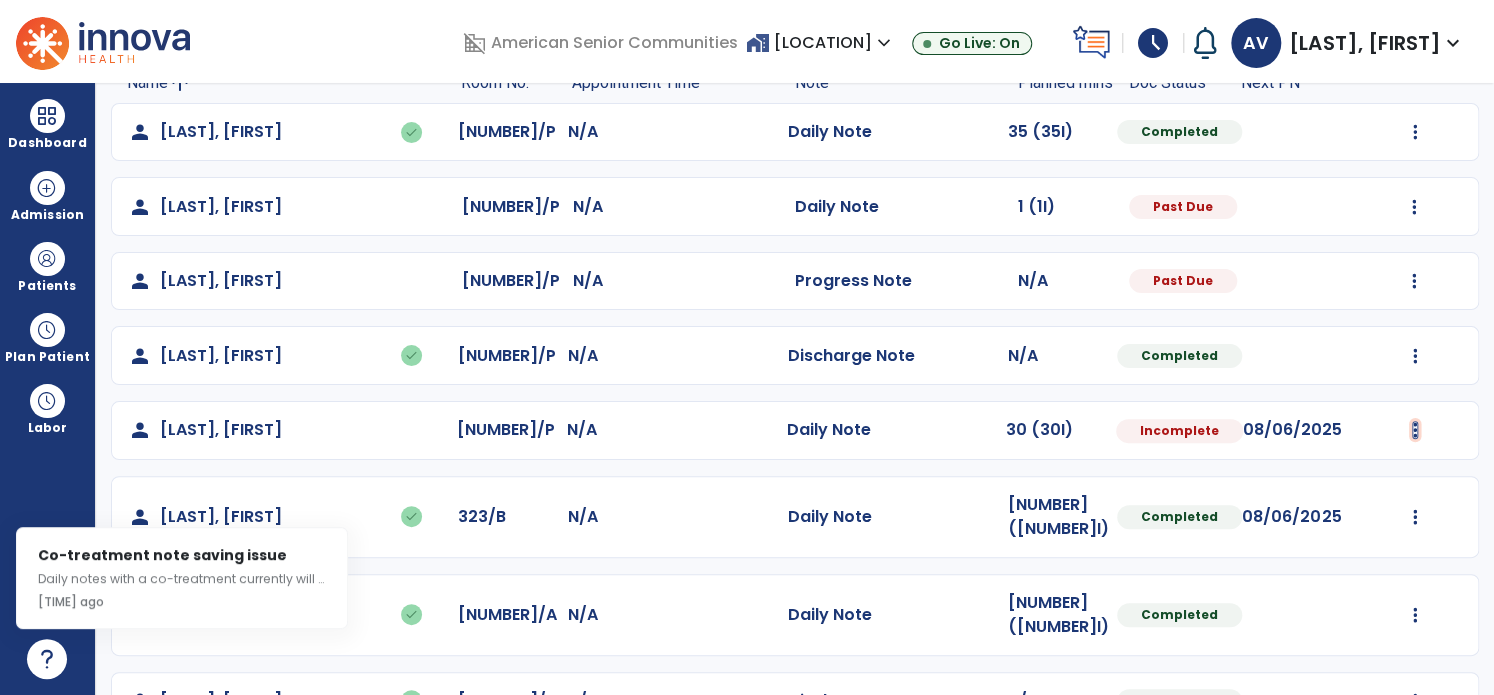 click at bounding box center [1415, 132] 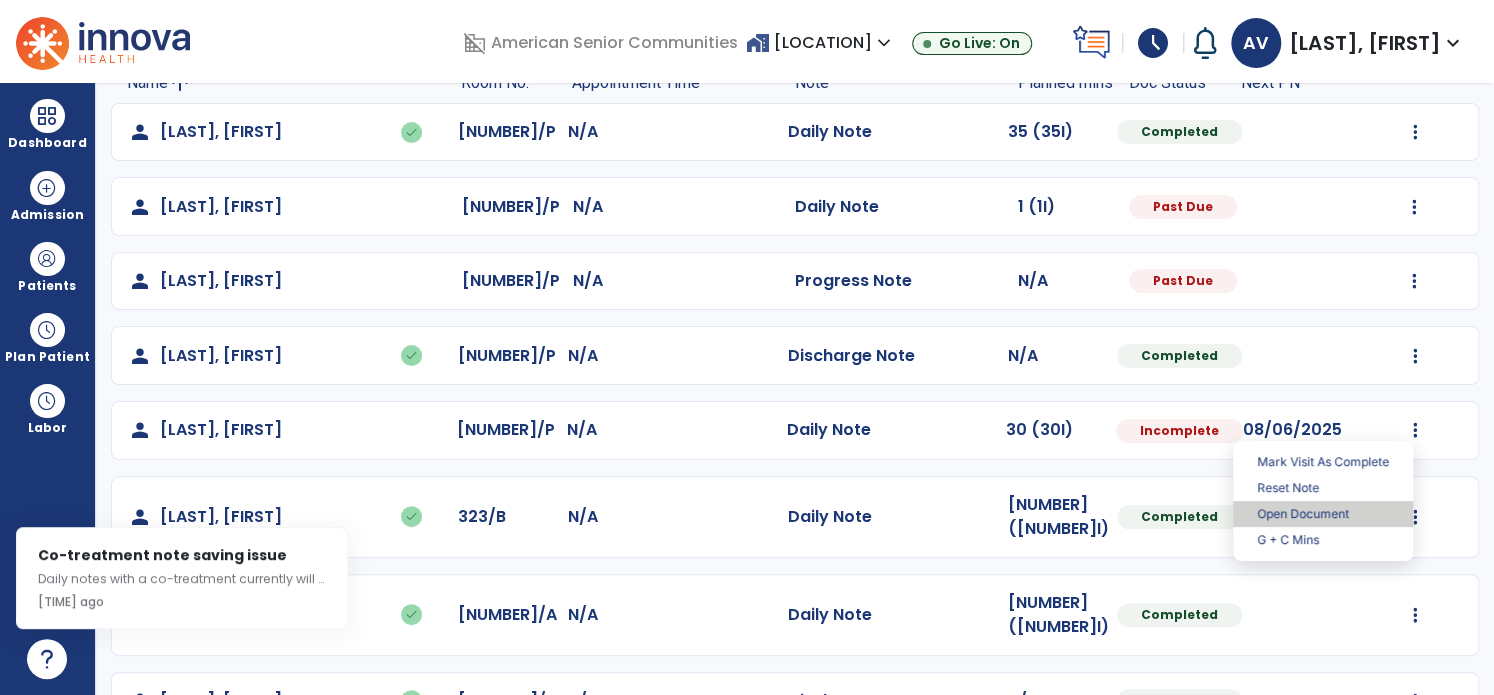 click on "Open Document" at bounding box center [1323, 514] 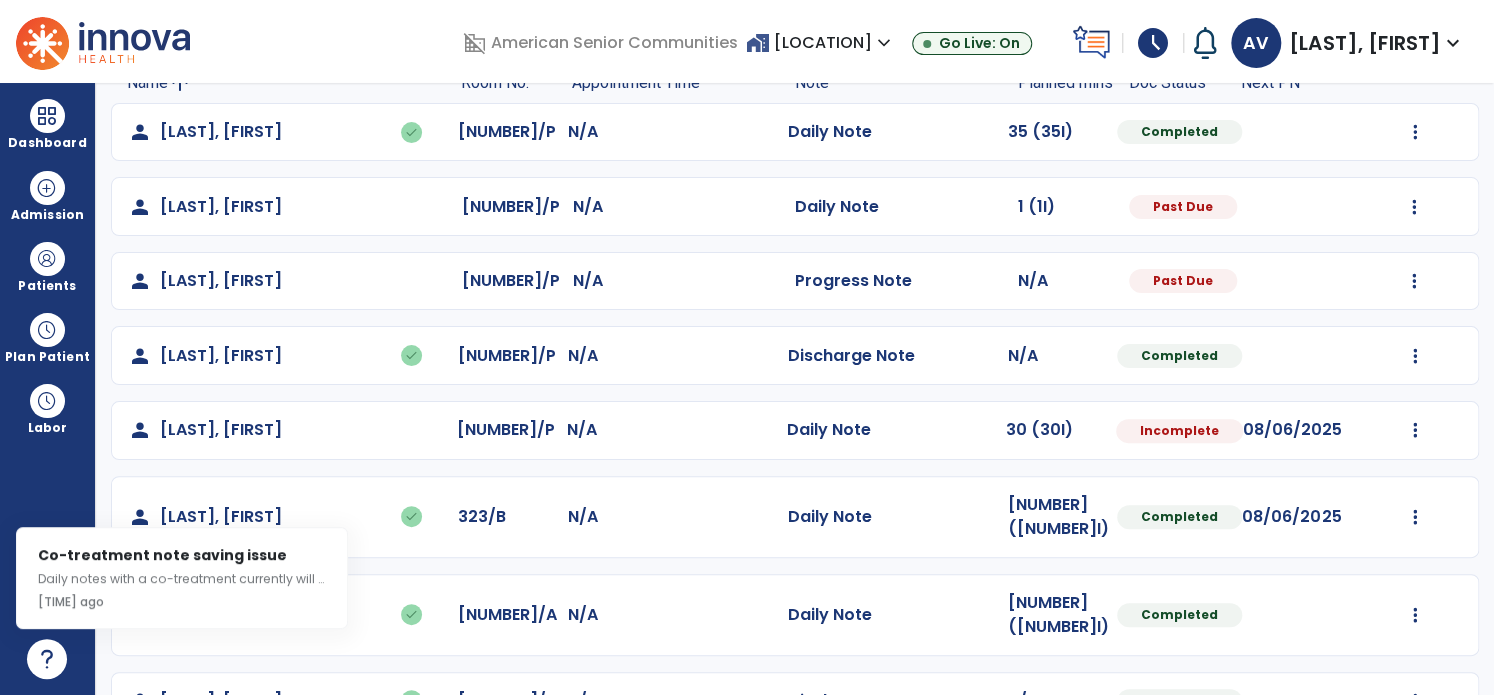 select on "*" 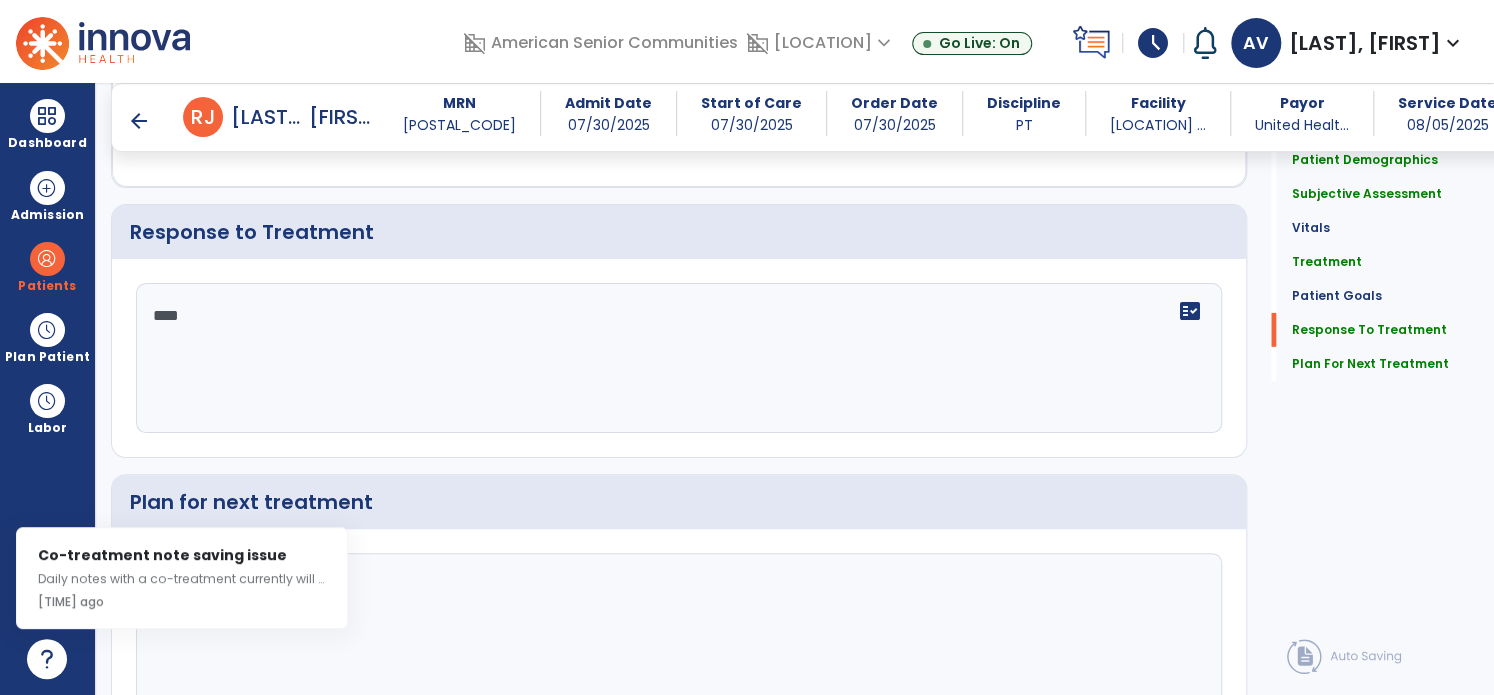 scroll, scrollTop: 3169, scrollLeft: 0, axis: vertical 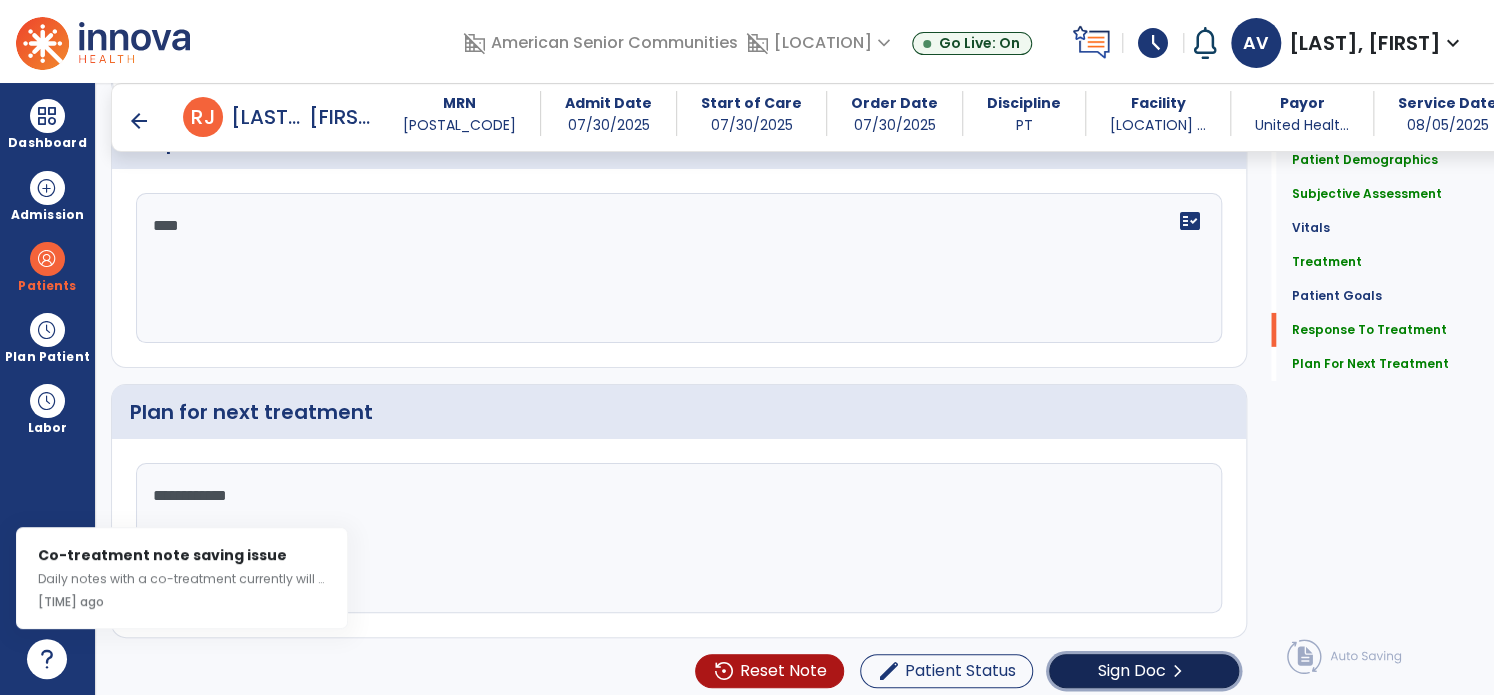 click on "Sign Doc" 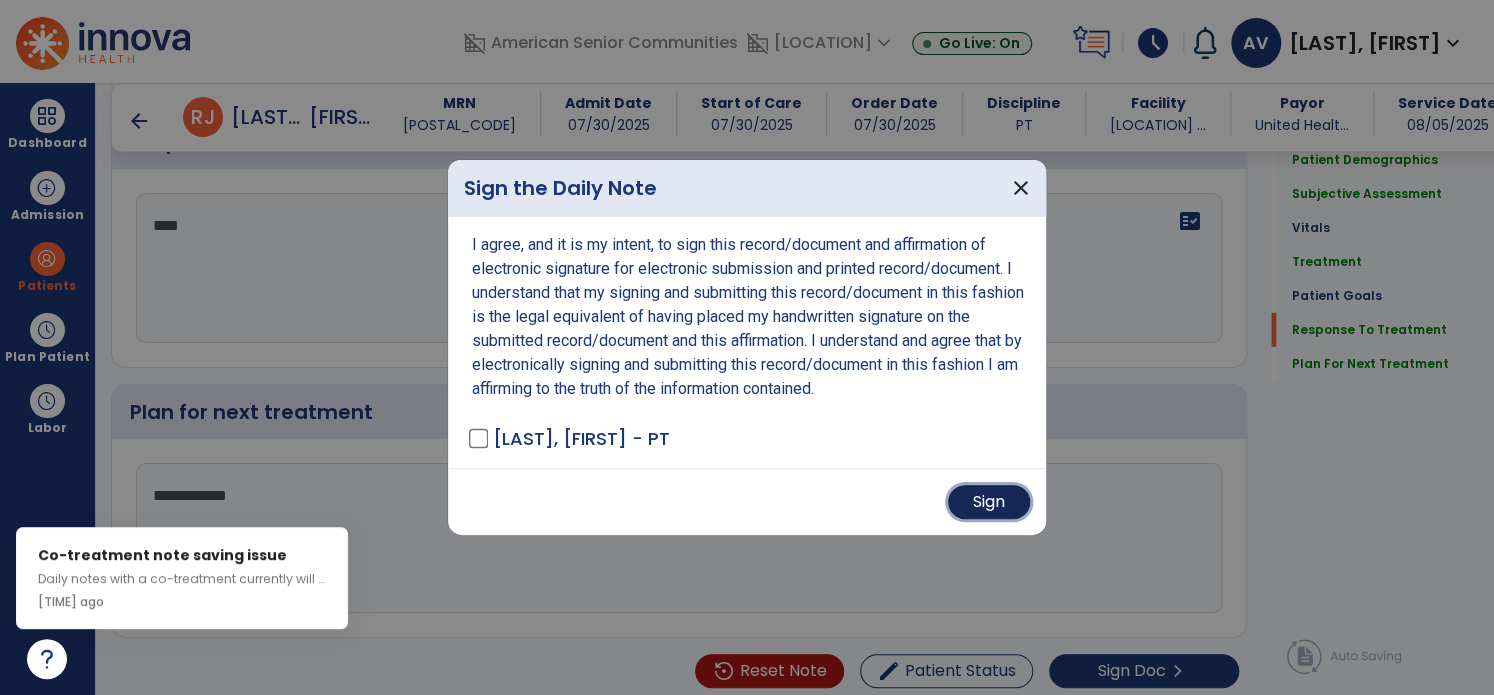 click on "Sign" at bounding box center [989, 502] 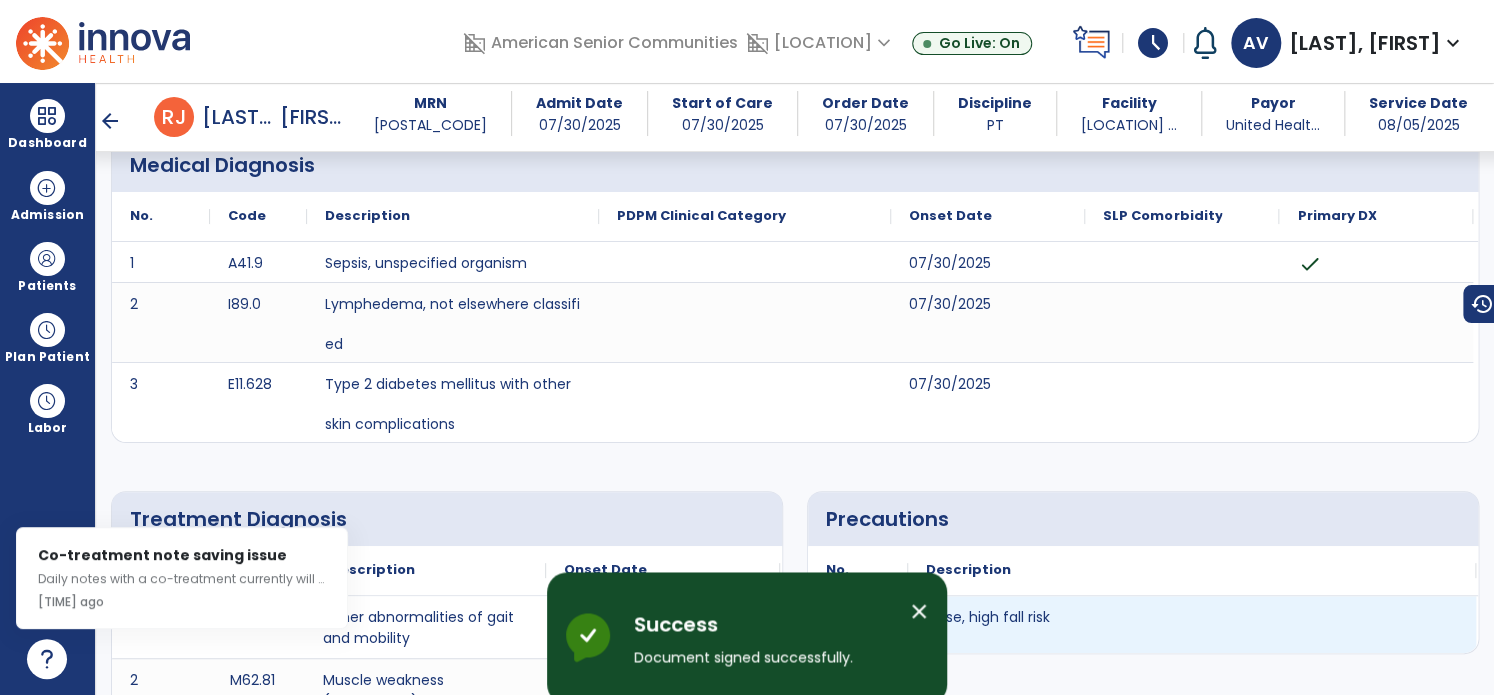 scroll, scrollTop: 0, scrollLeft: 0, axis: both 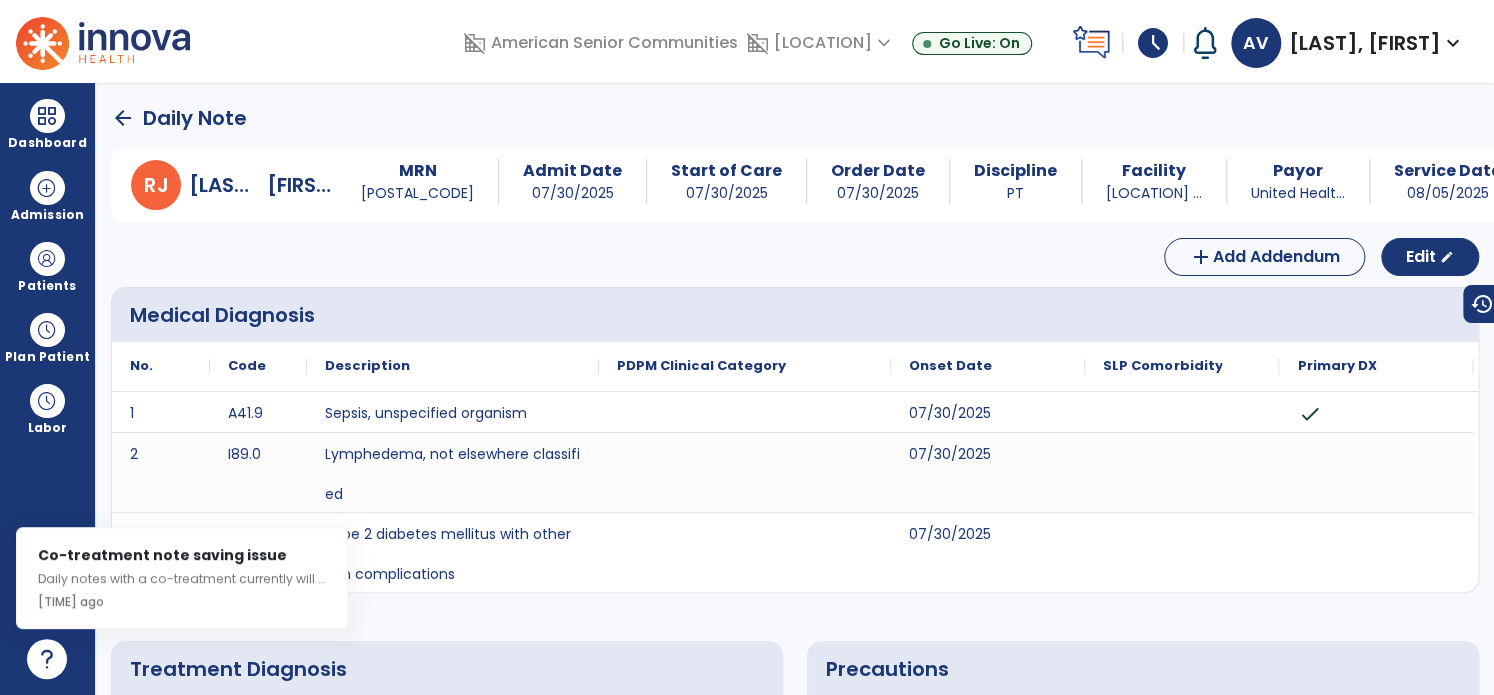 click on "arrow_back" 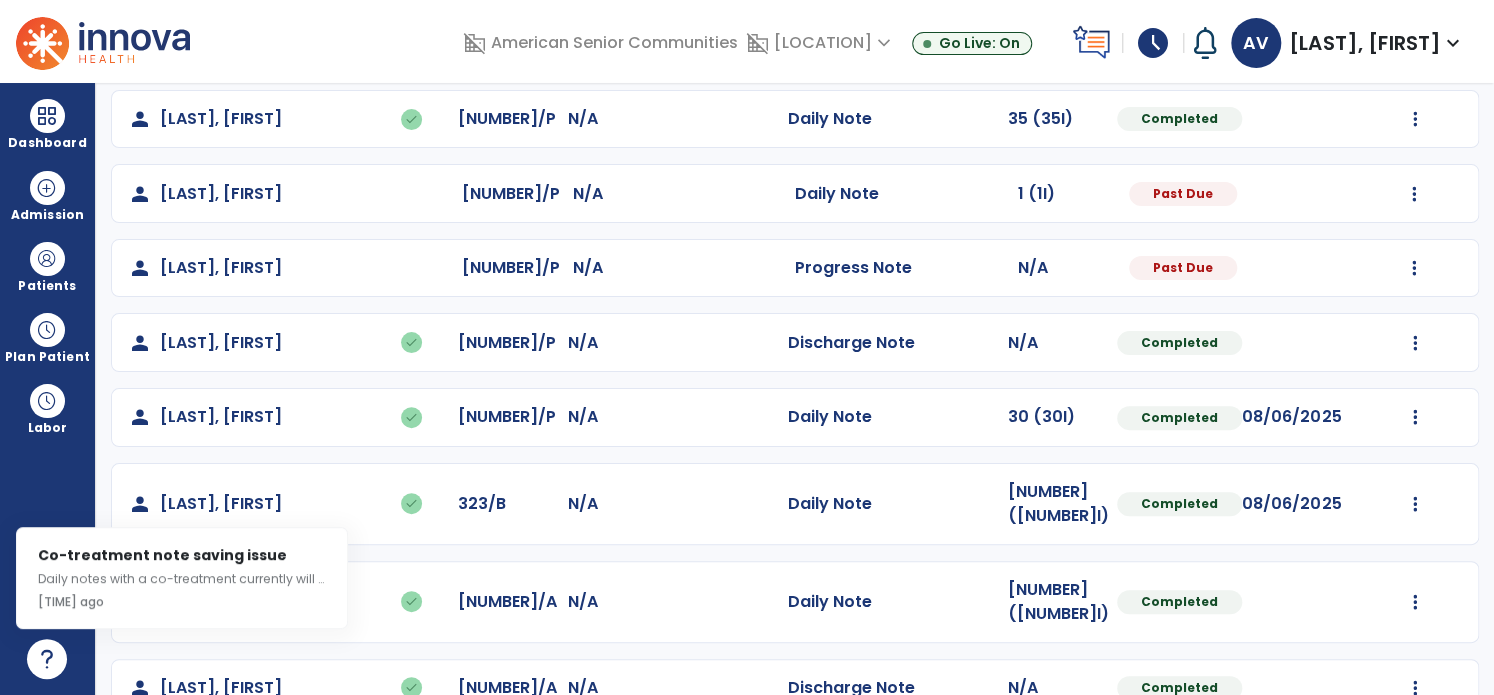 scroll, scrollTop: 0, scrollLeft: 0, axis: both 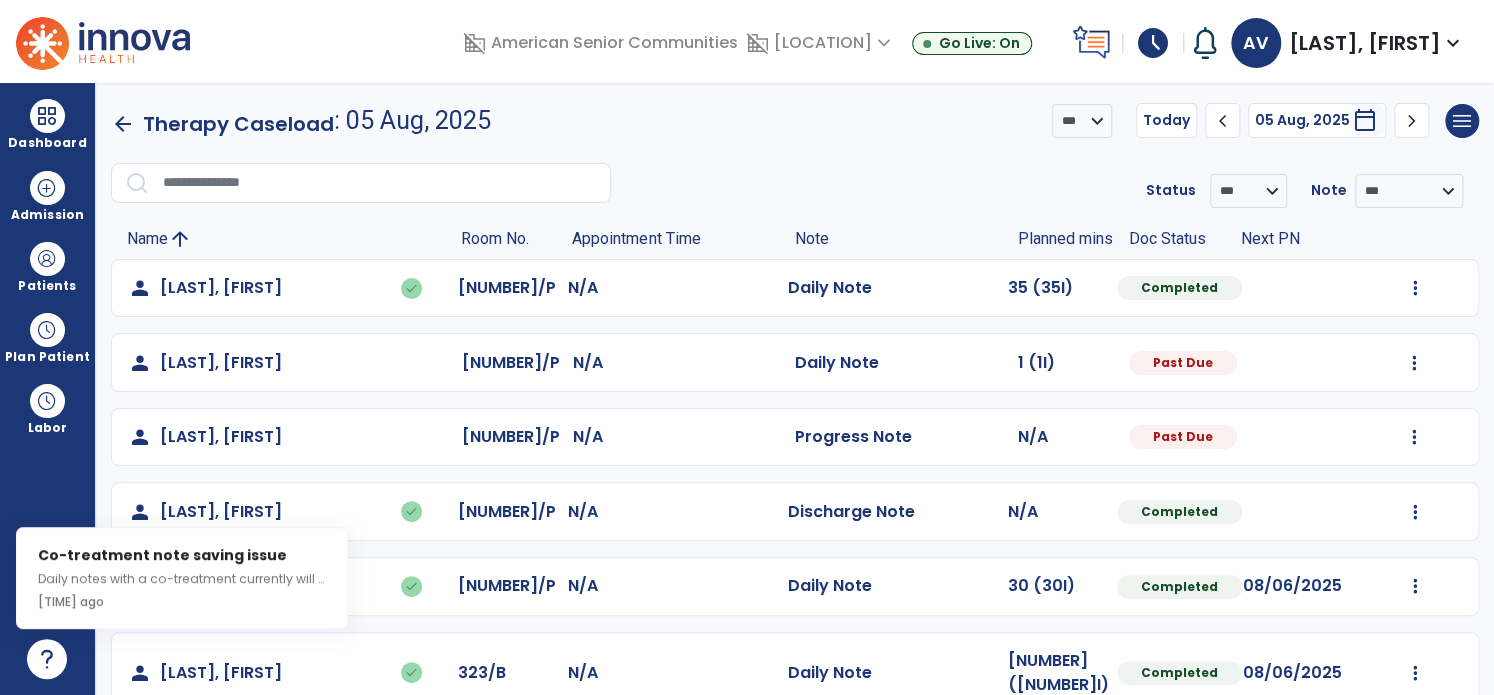 click on "arrow_back" 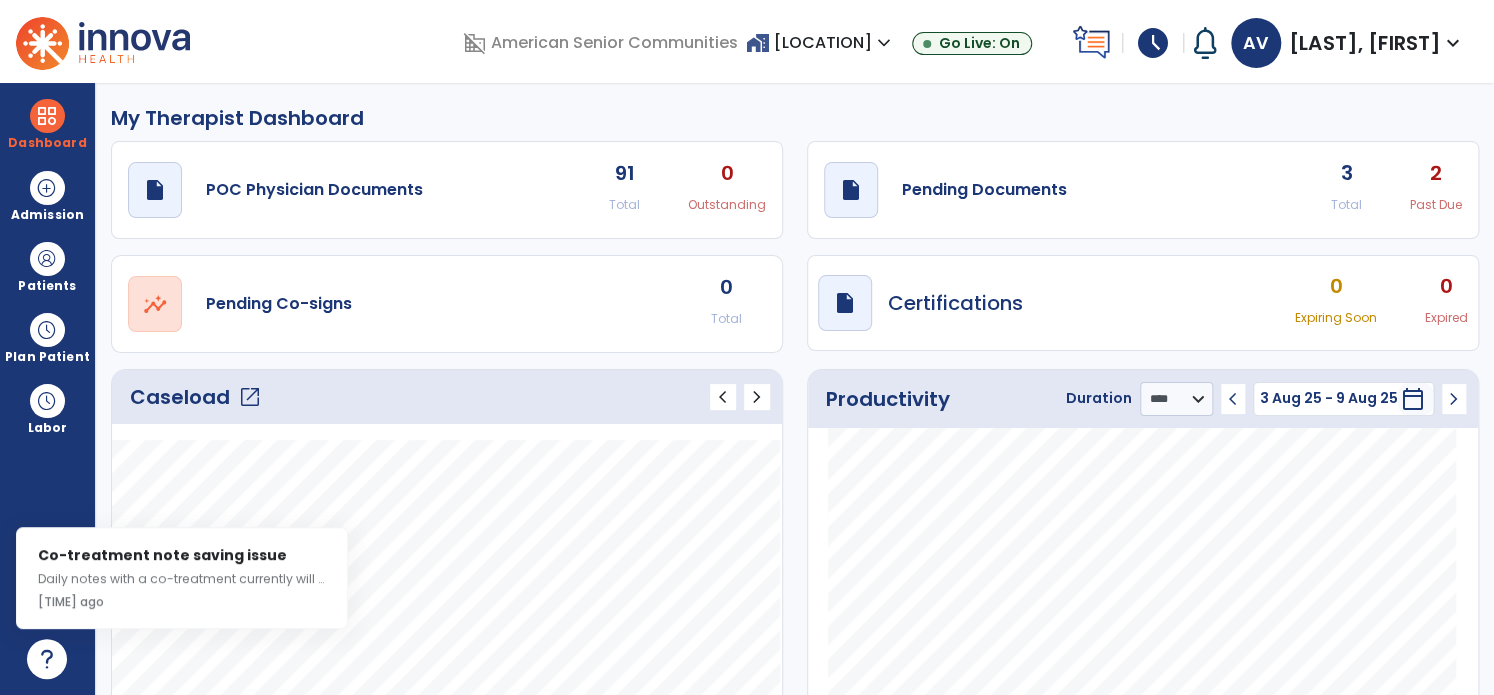 scroll, scrollTop: 201, scrollLeft: 0, axis: vertical 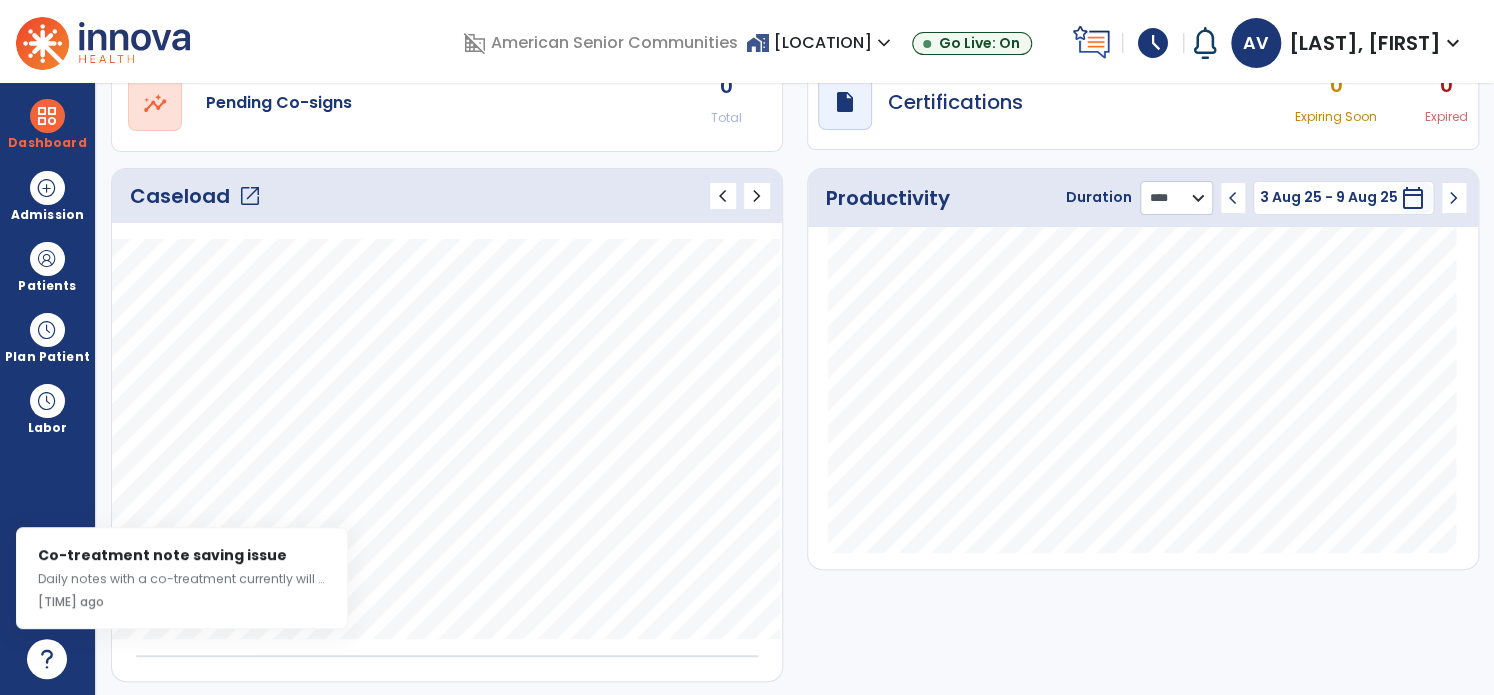 click on "******** **** ***" 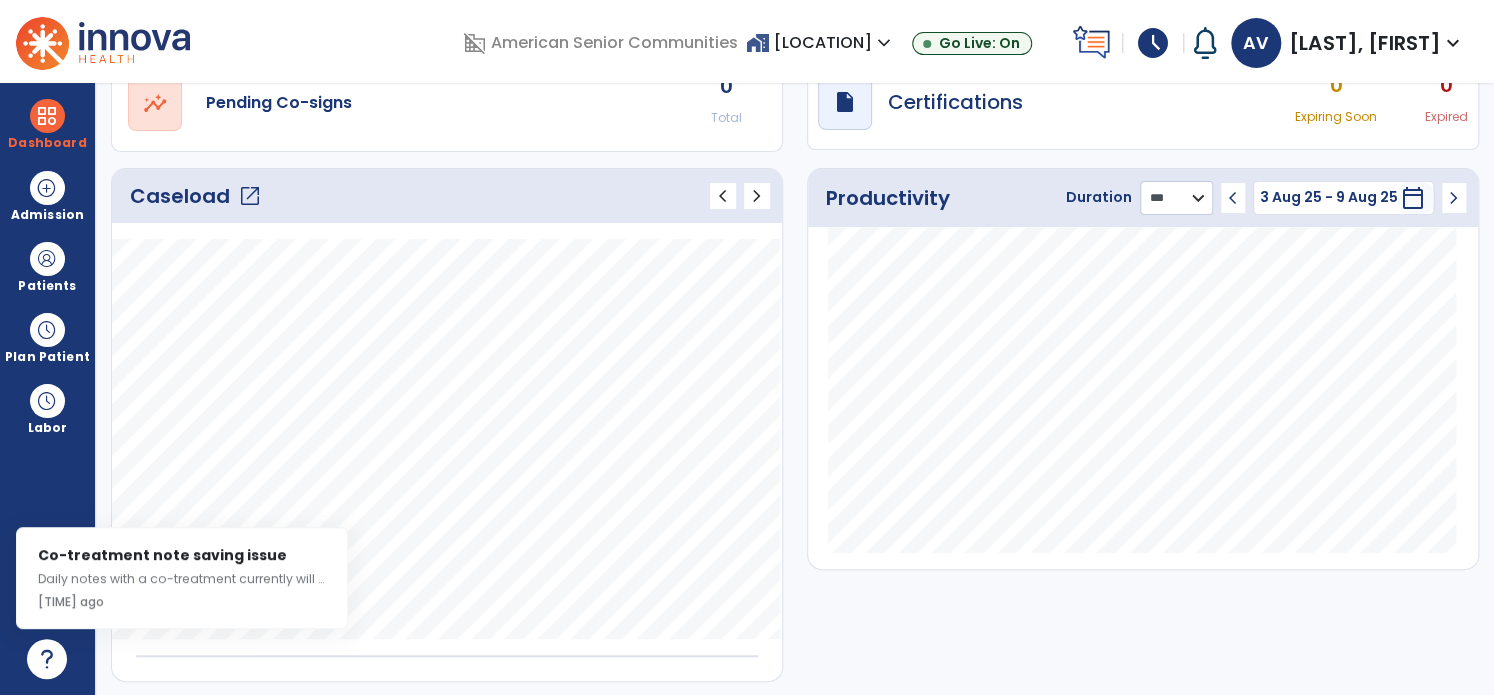 click on "******** **** ***" 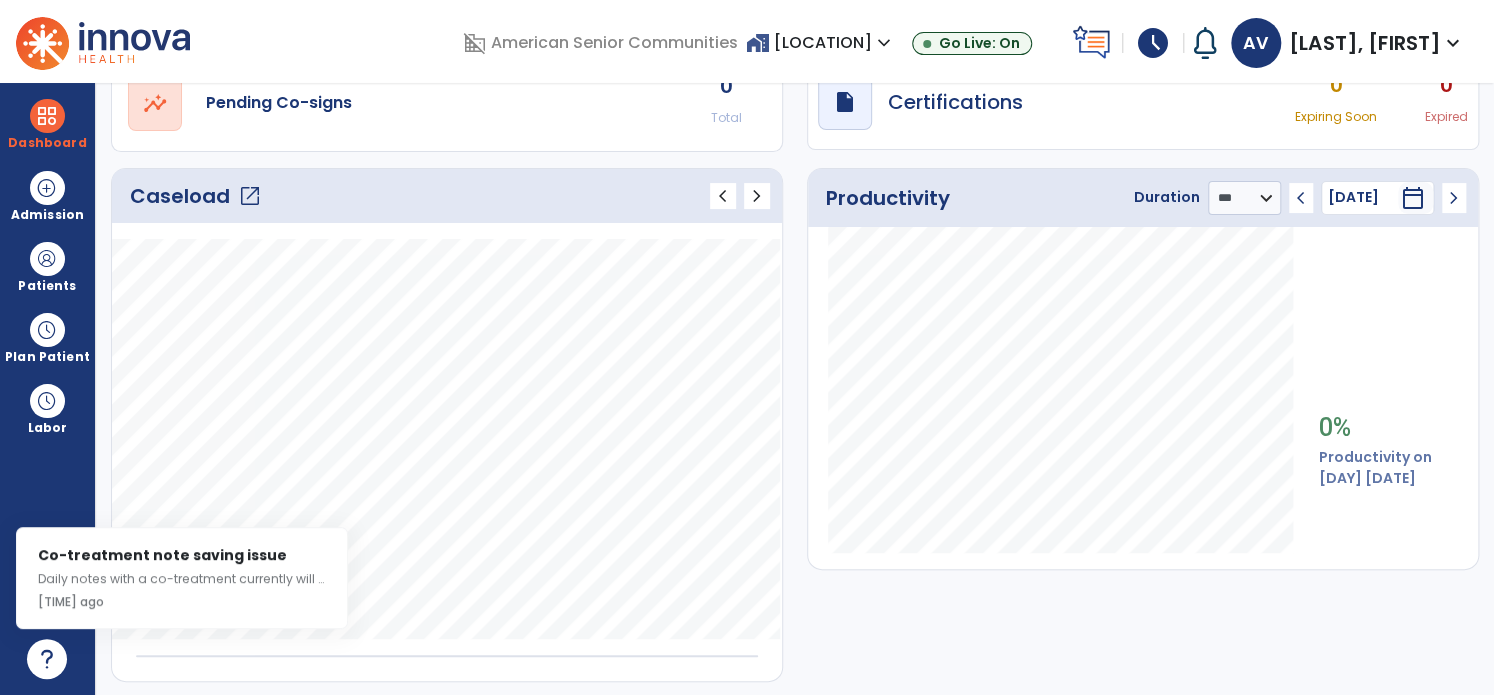 click on "chevron_left" 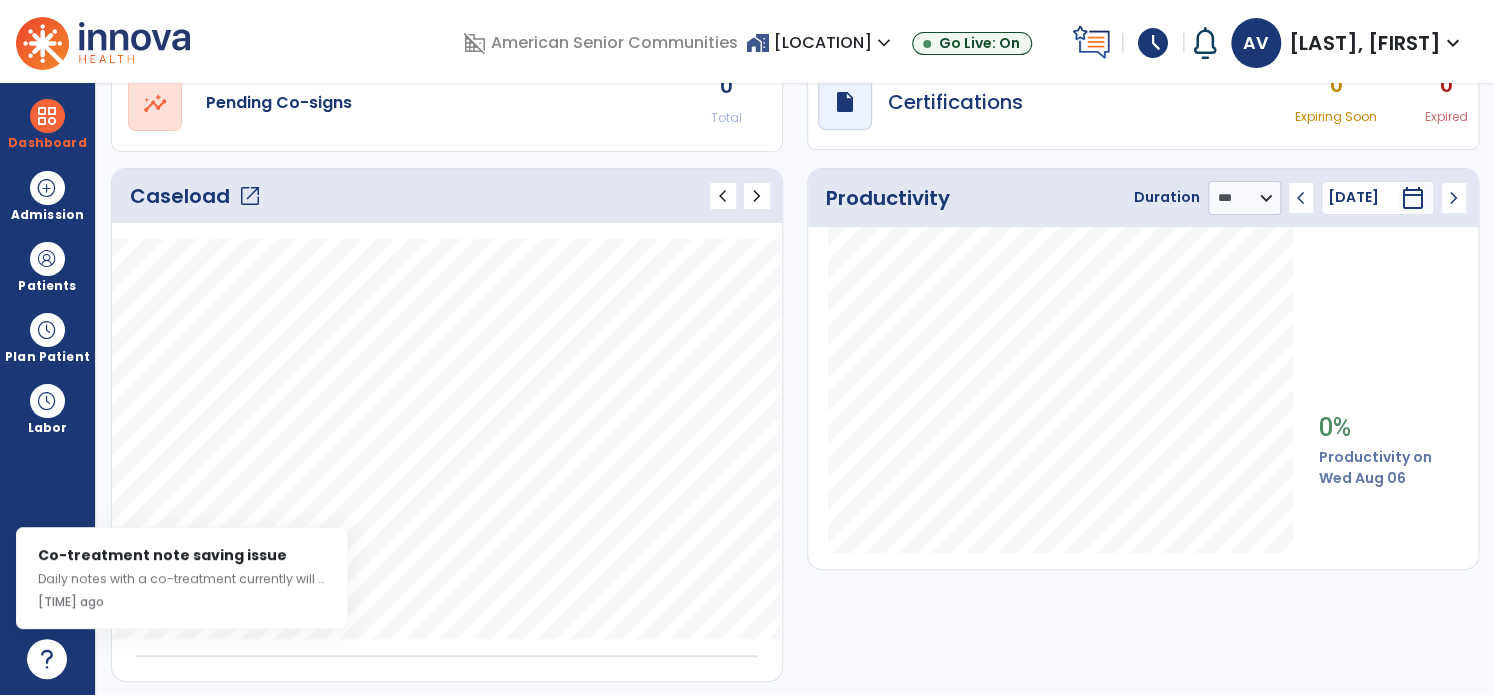 click on "chevron_left" 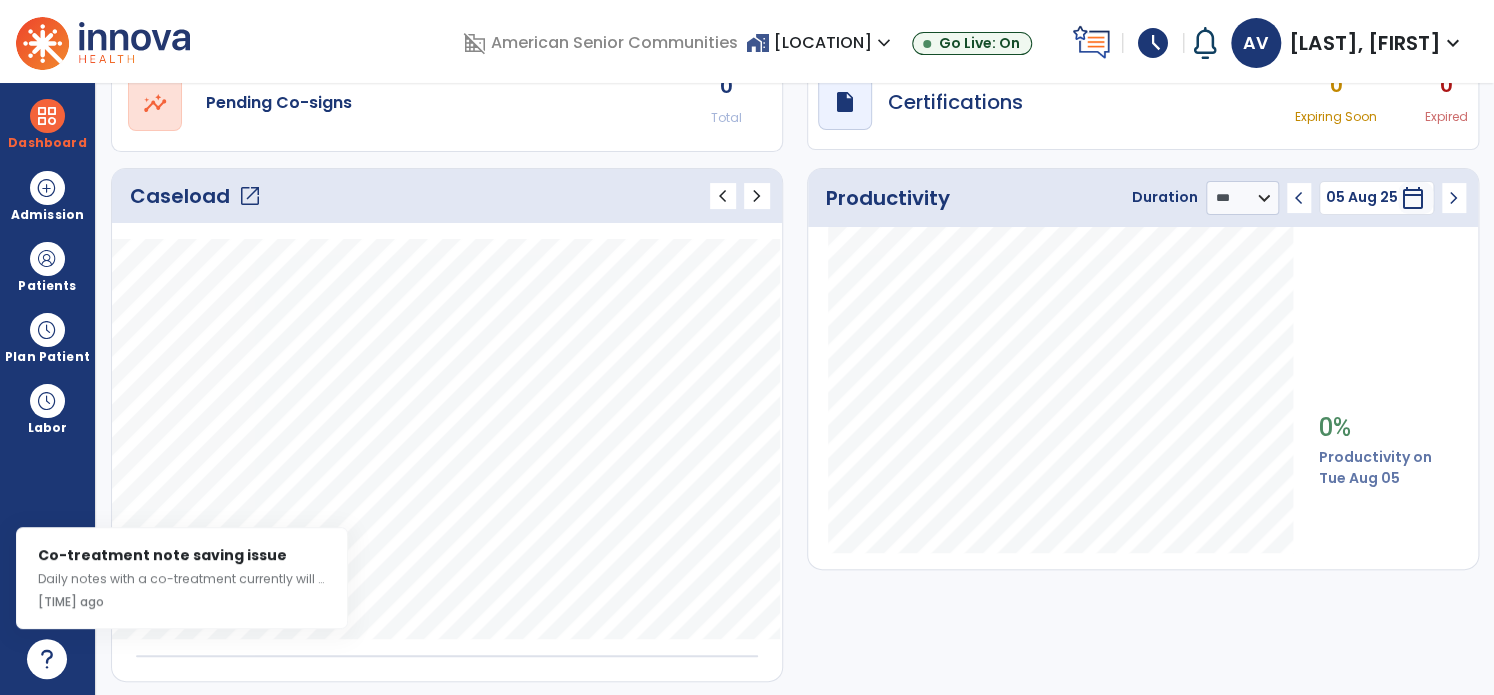 click on "chevron_left" 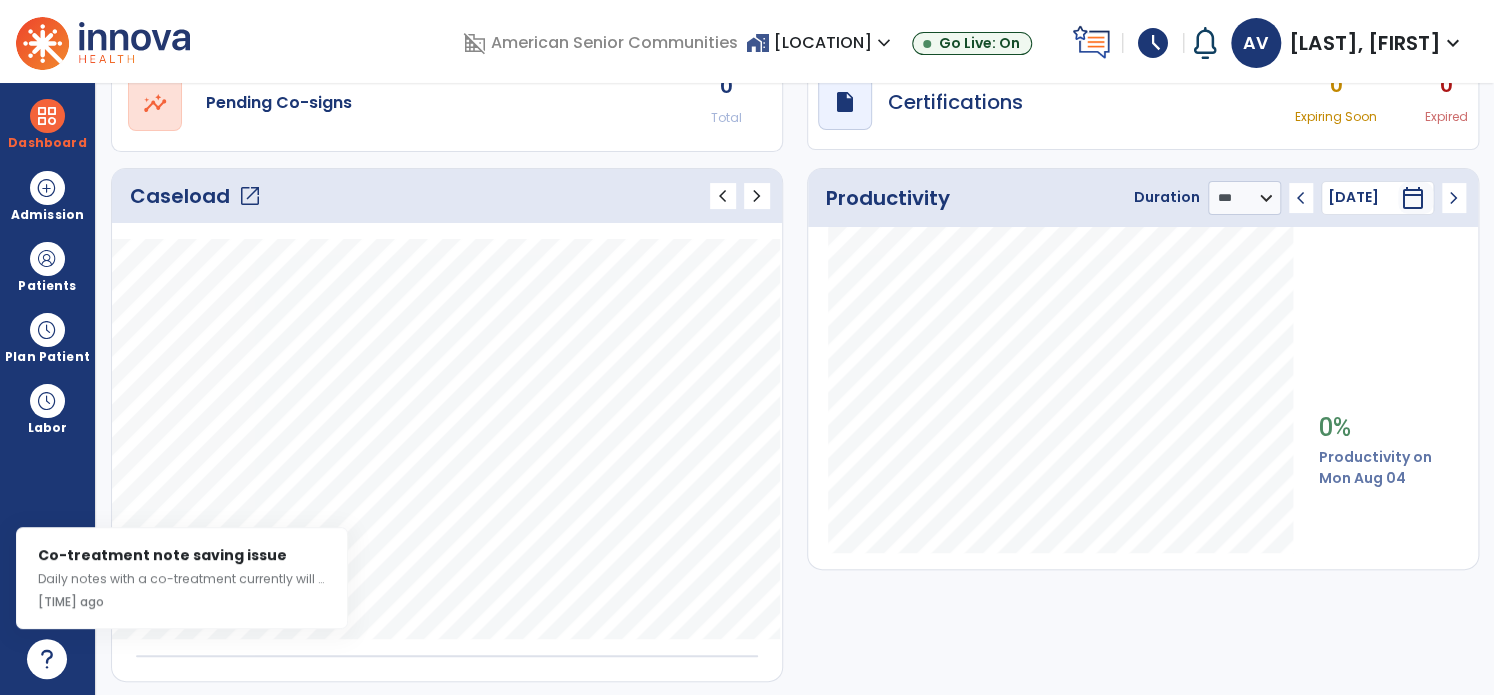 click on "chevron_left" 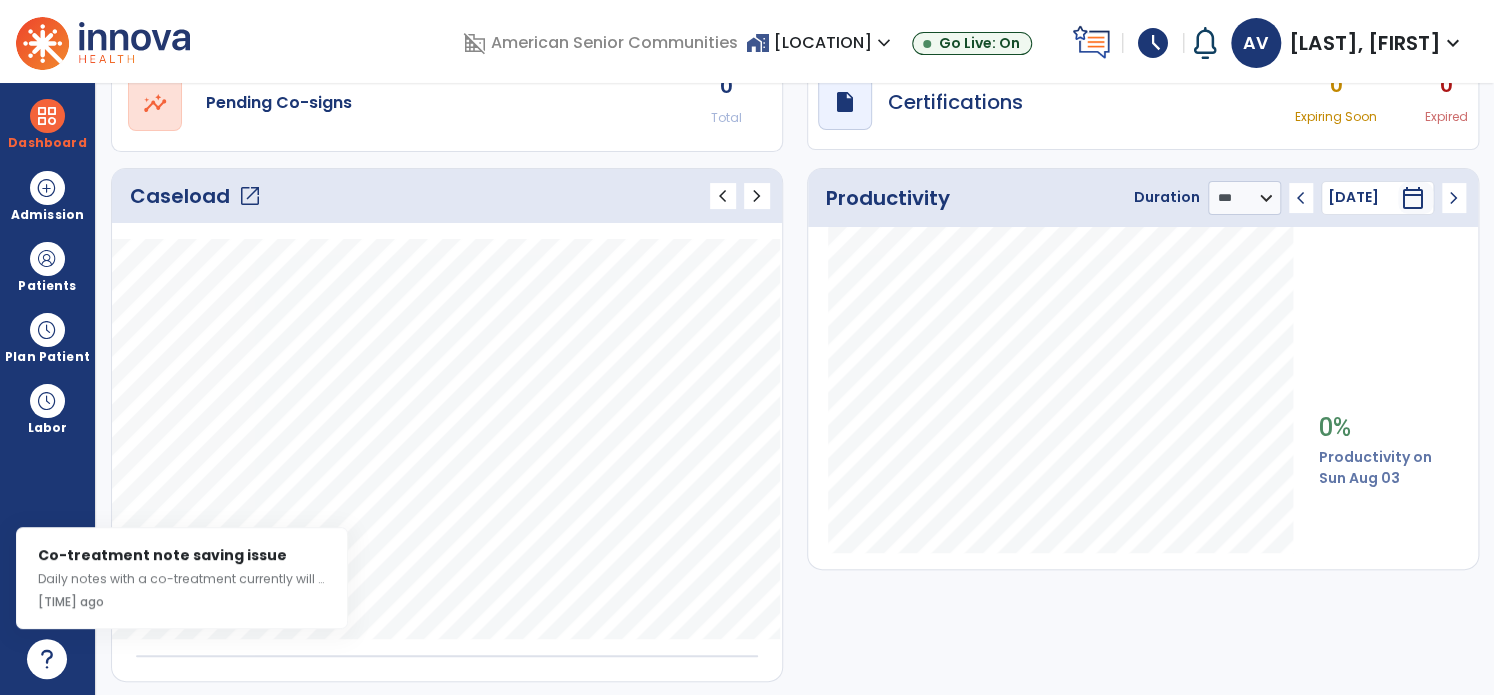 click on "chevron_left" 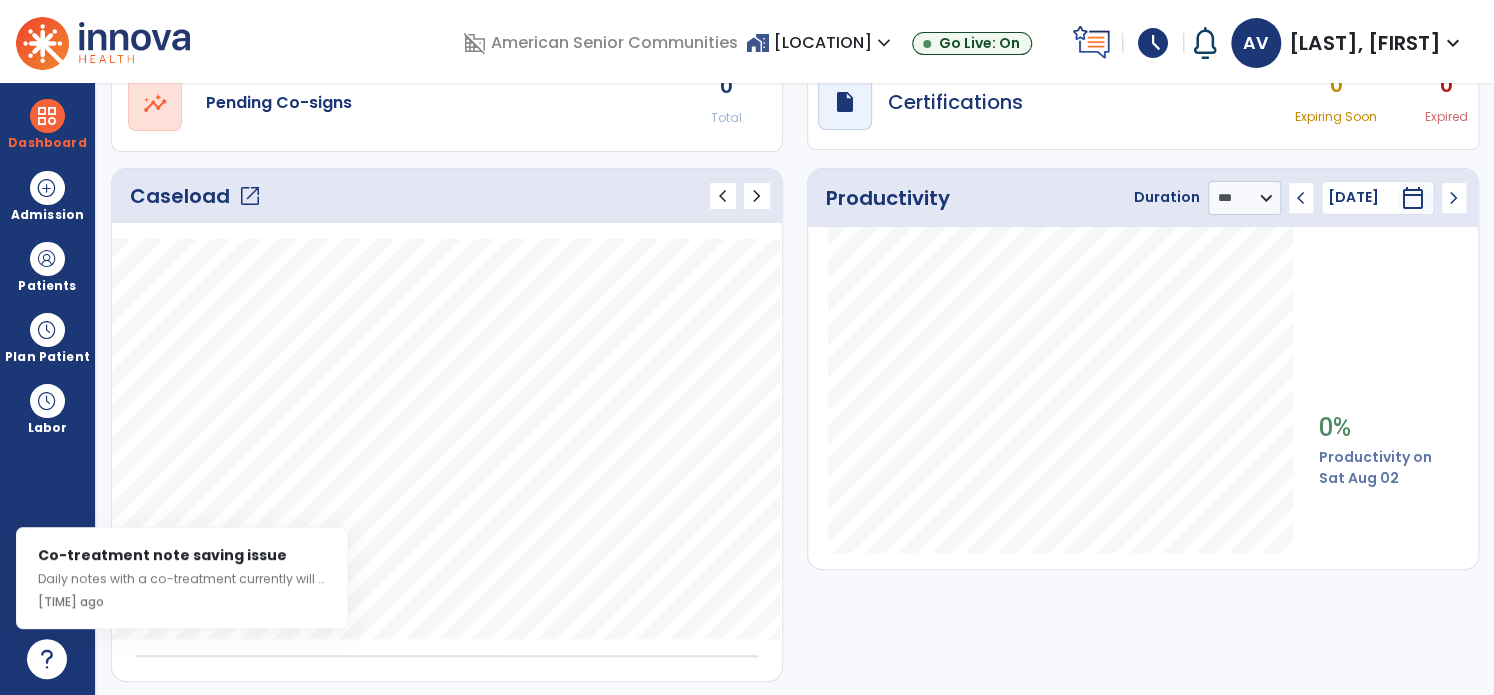click on "chevron_left" 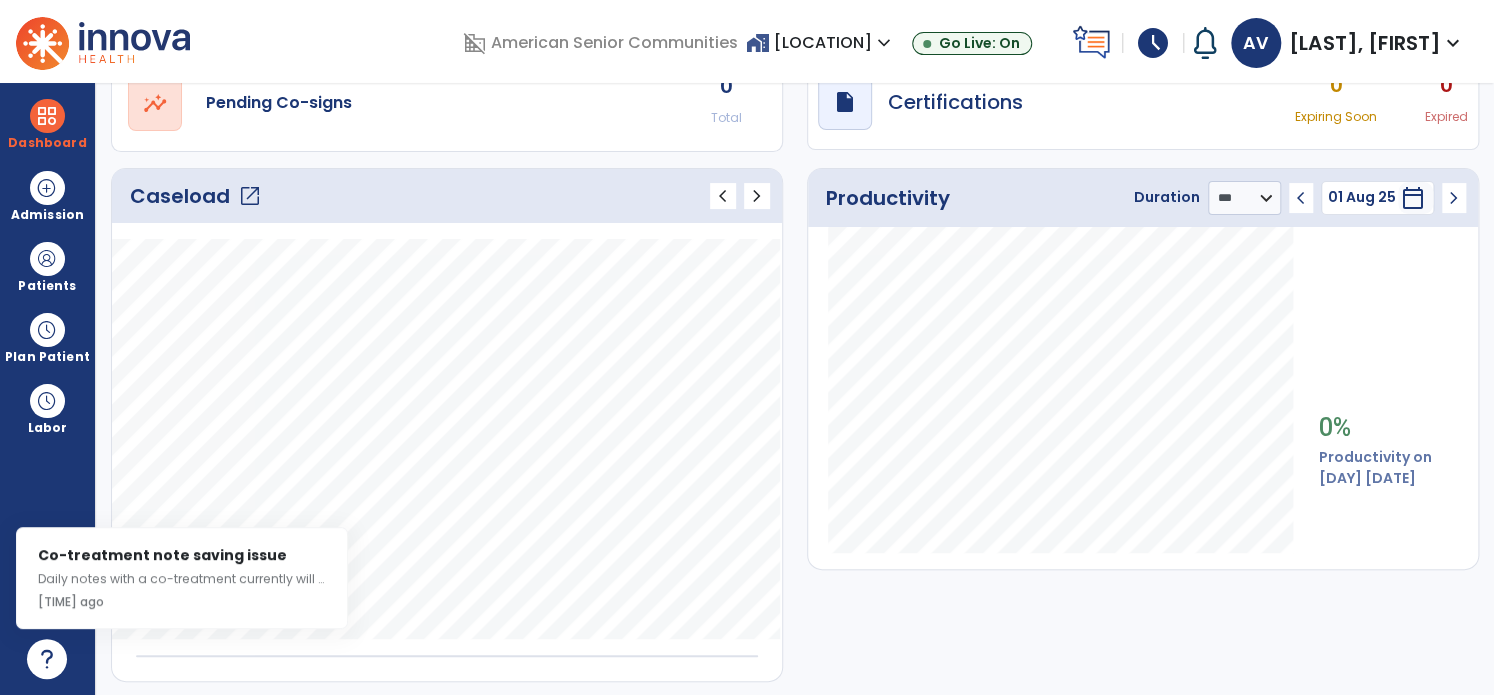 click on "chevron_left" 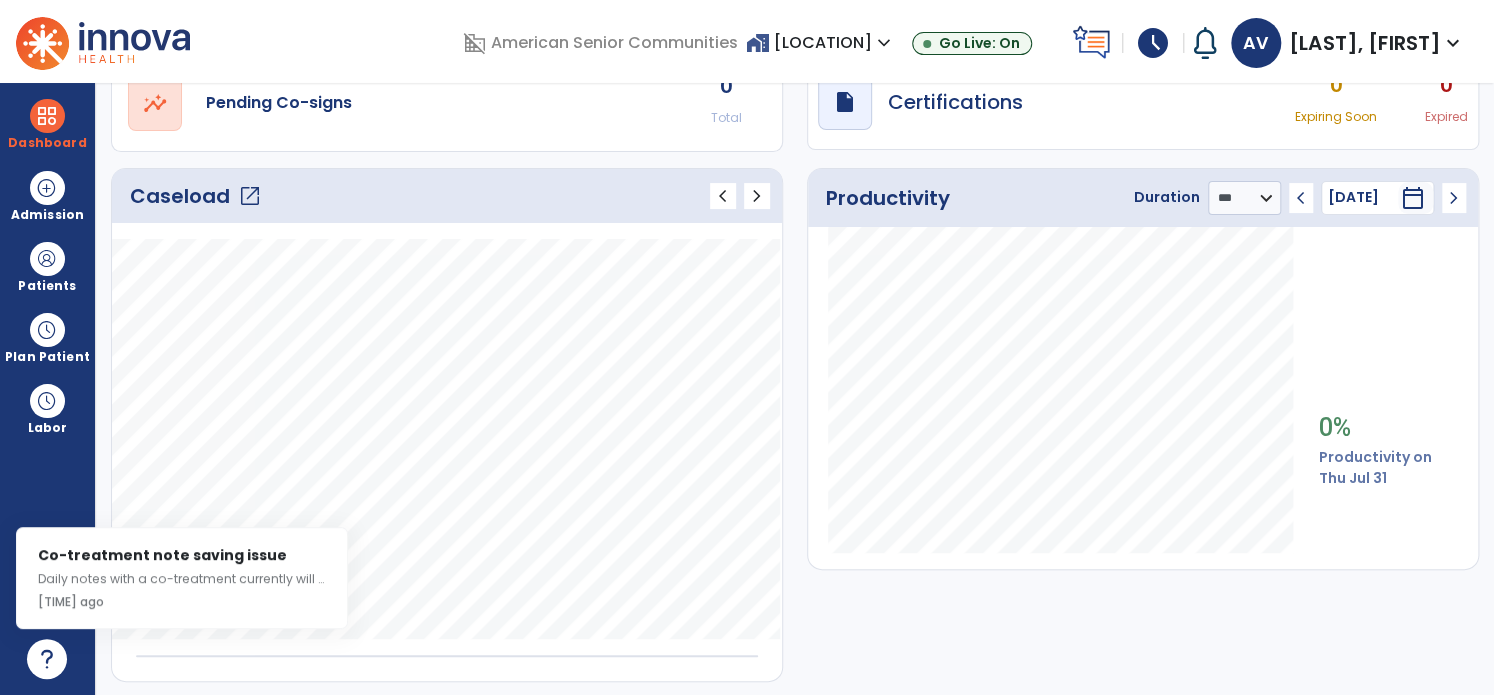 click on "chevron_left" 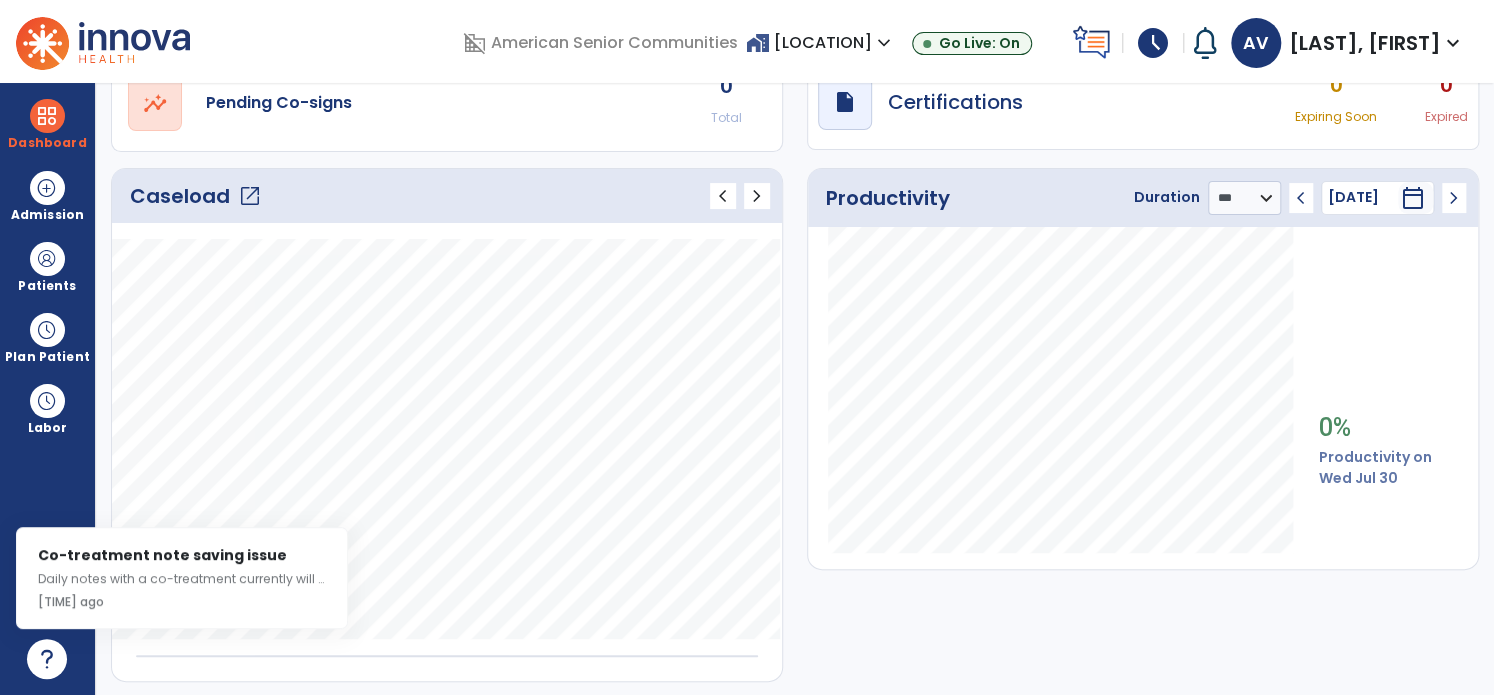 click on "chevron_left" 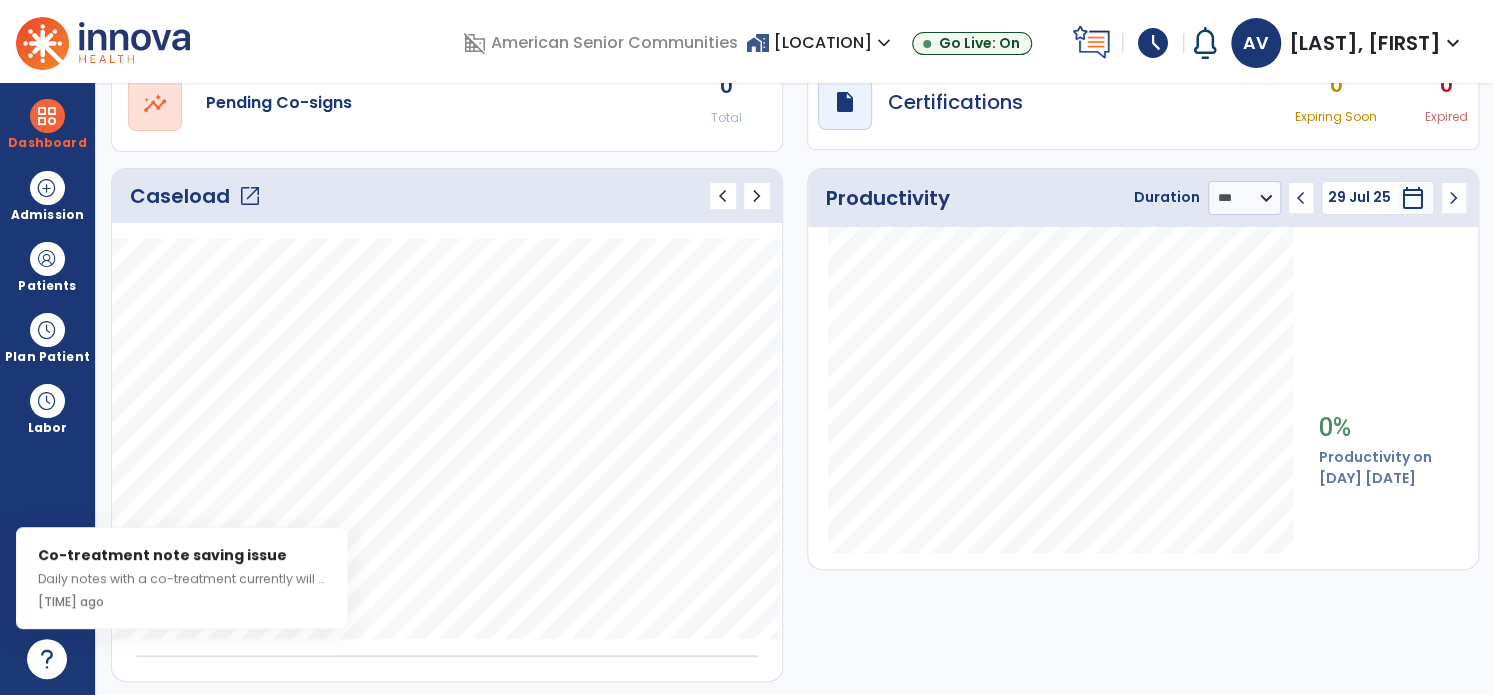 click on "chevron_left" 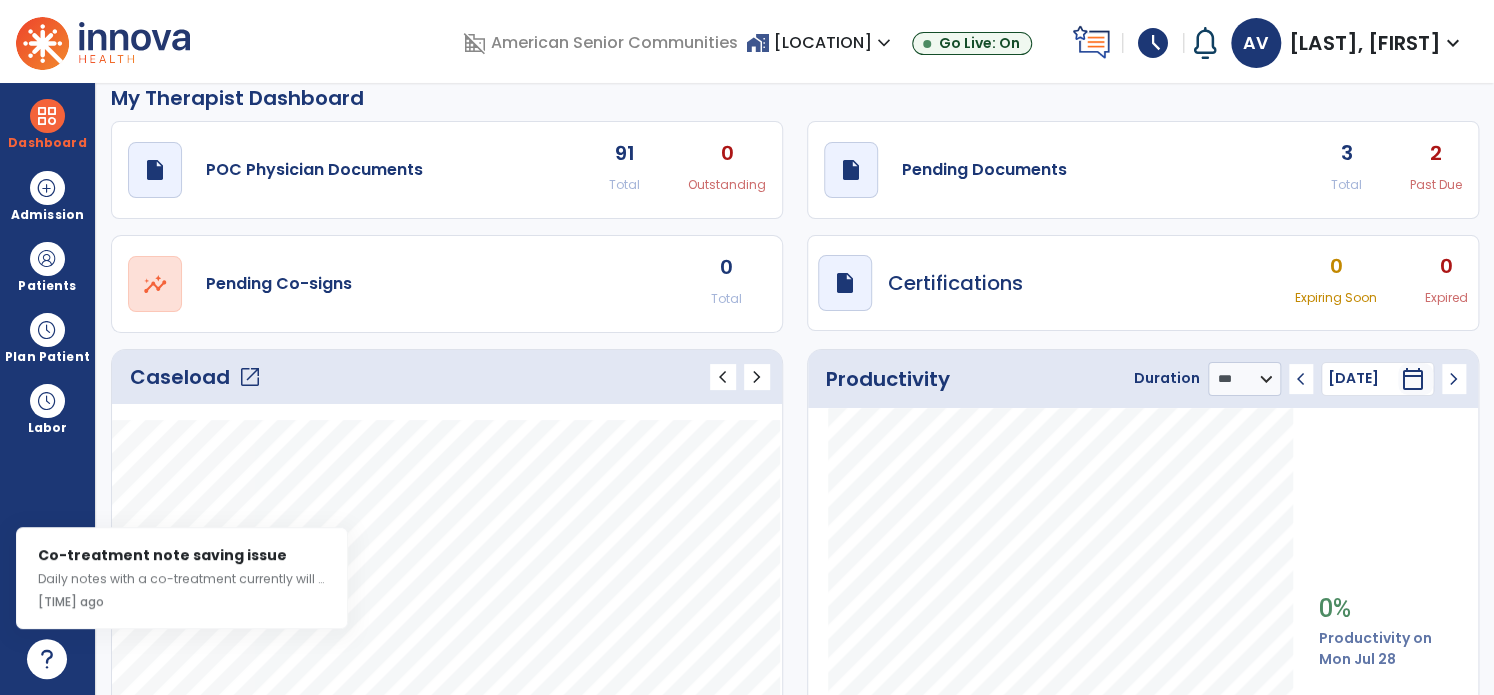 scroll, scrollTop: 0, scrollLeft: 0, axis: both 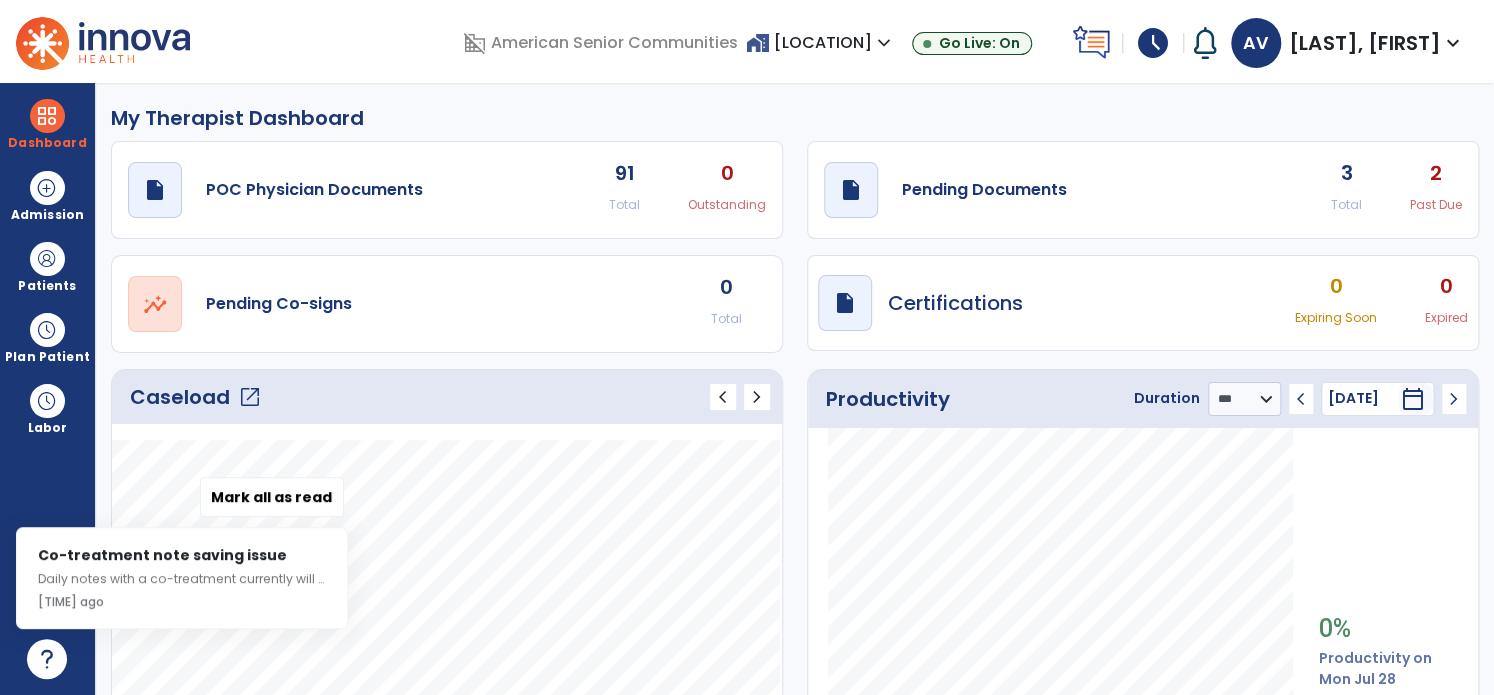 click on "Mark all as read Co-treatment note saving issue Daily notes with a co-treatment currently will not save. We are working on a fix, and will send a notice when it is released. [TIME] ago" at bounding box center (187, 556) 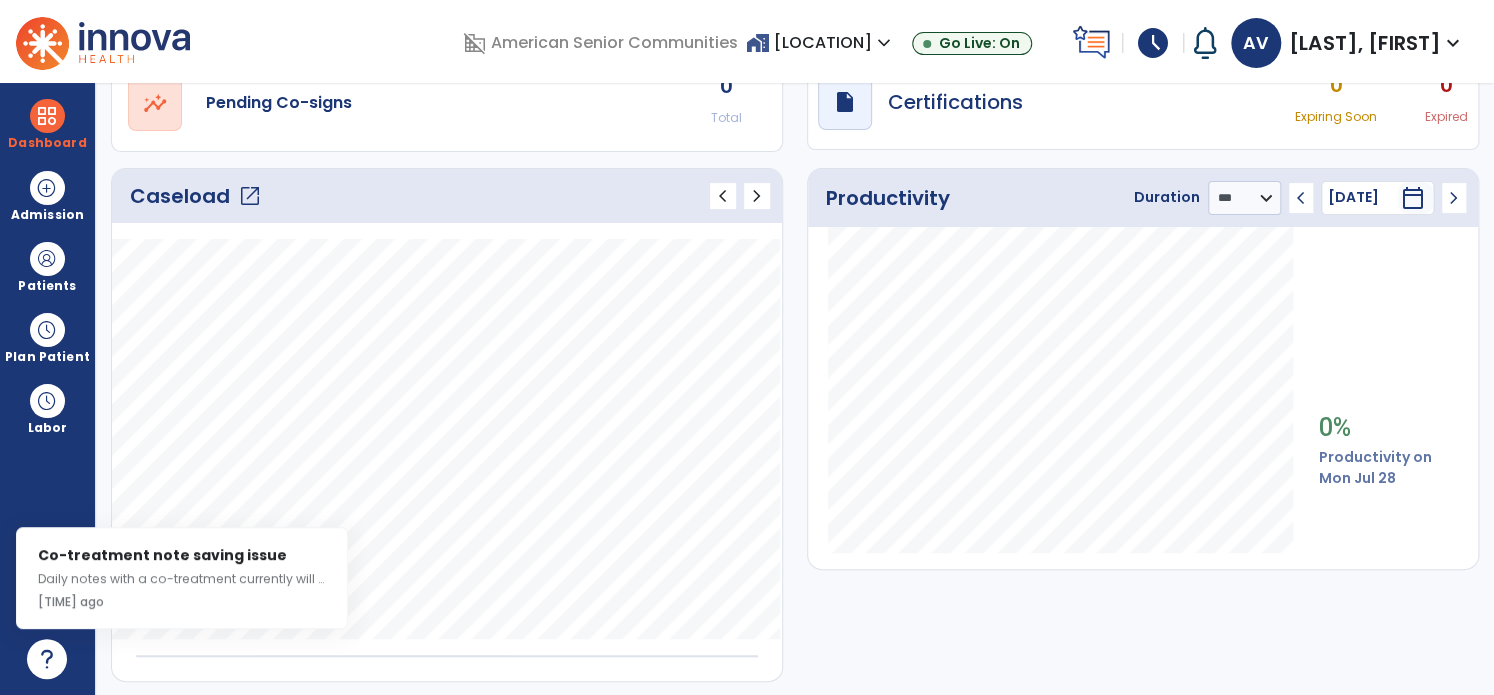 click on "chevron_right" 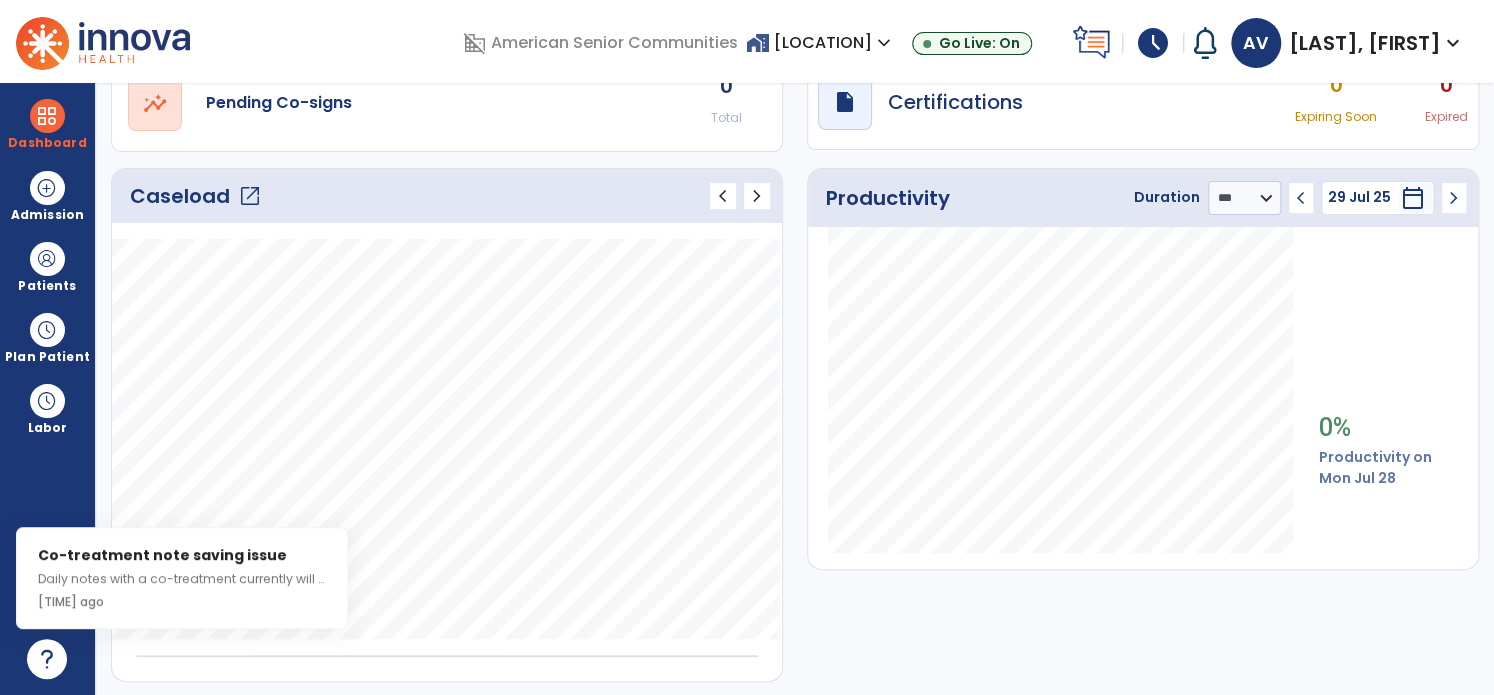 click on "chevron_right" 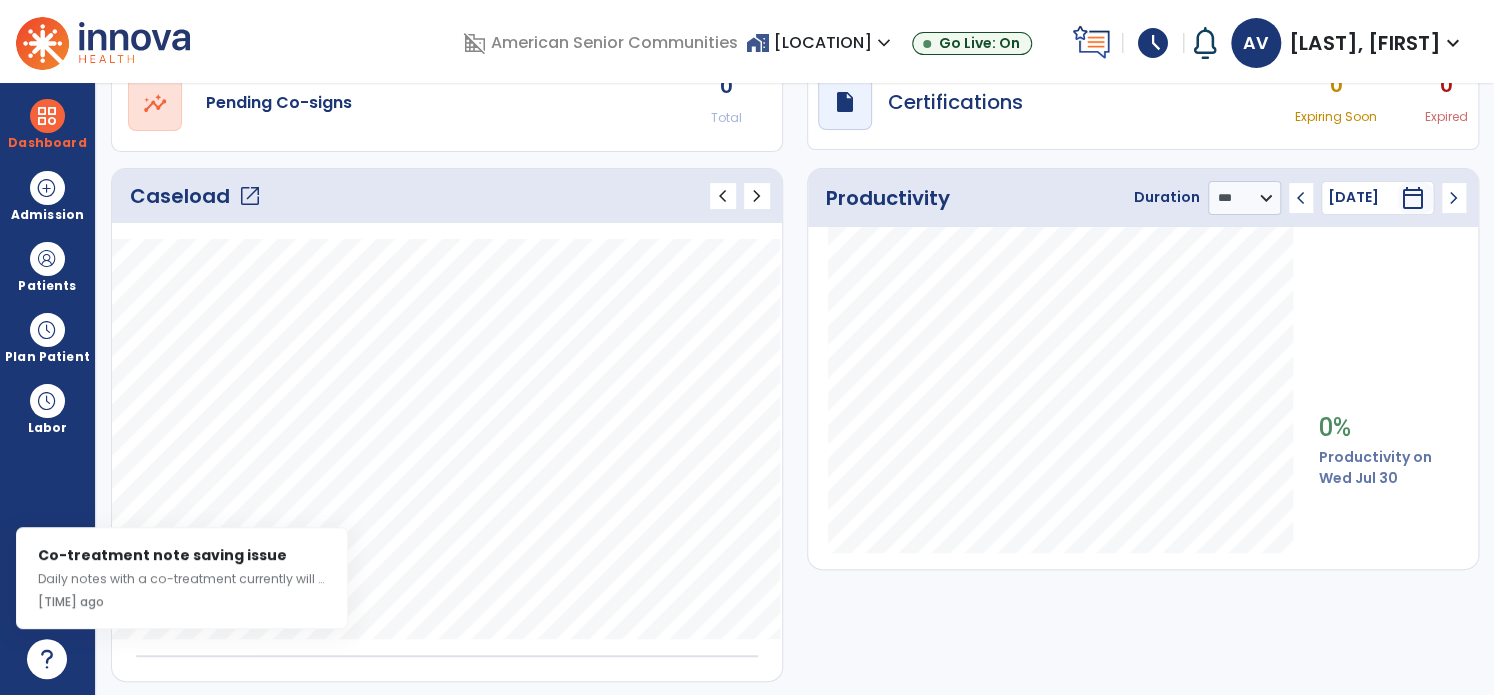 click on "chevron_right" 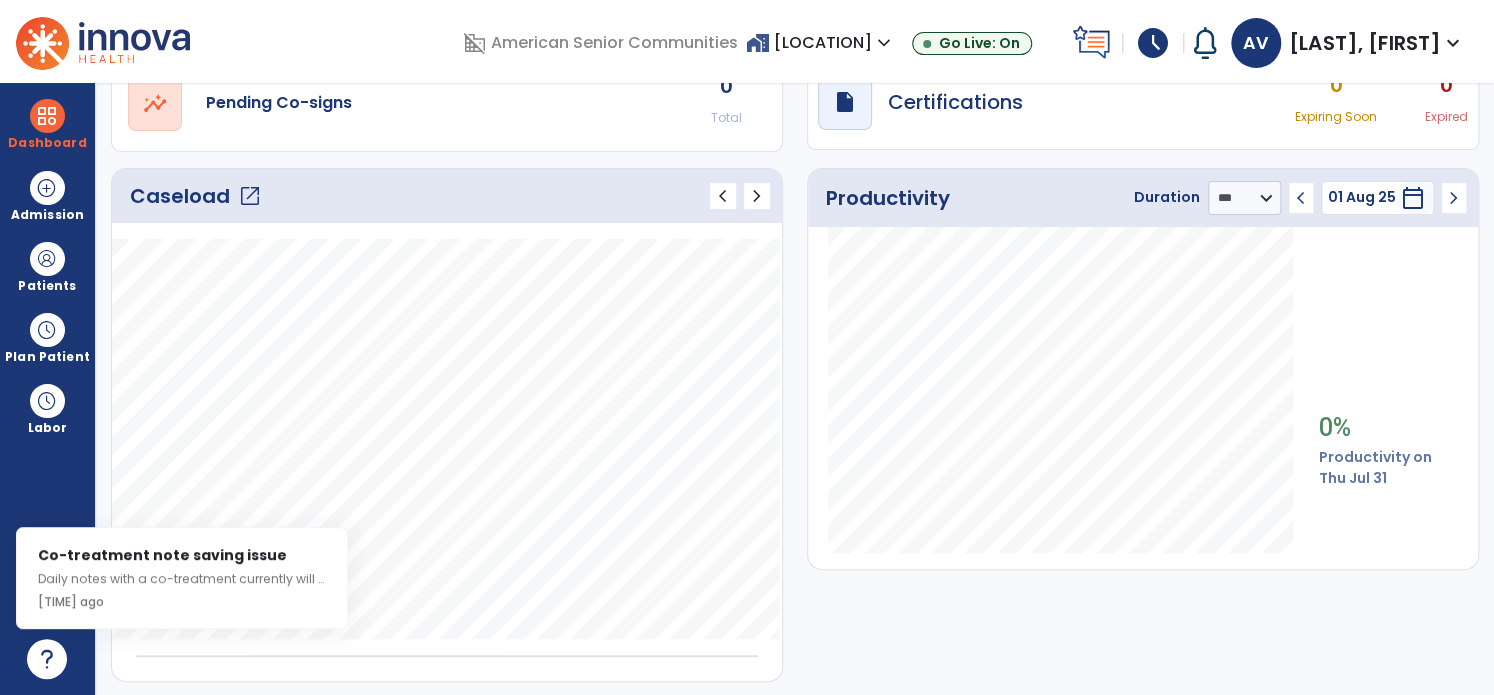 click on "chevron_right" 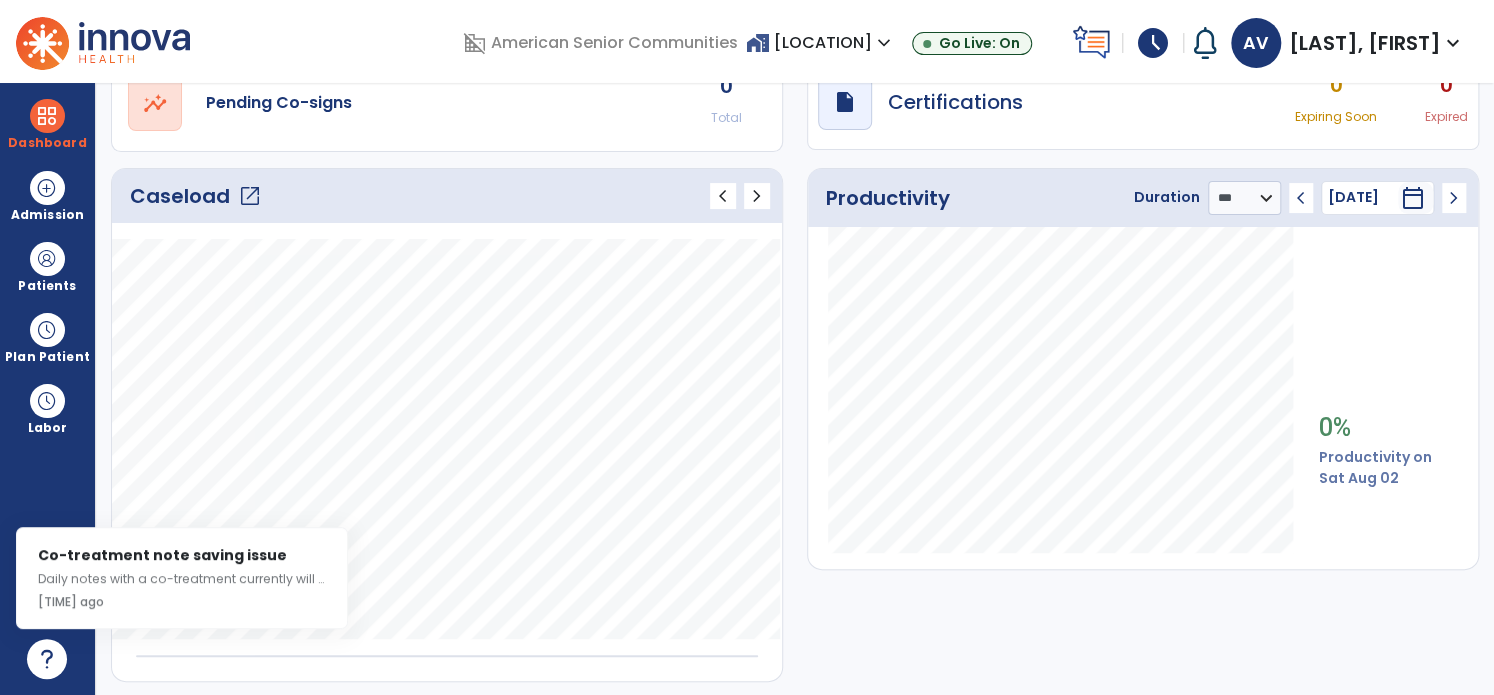 click on "chevron_right" 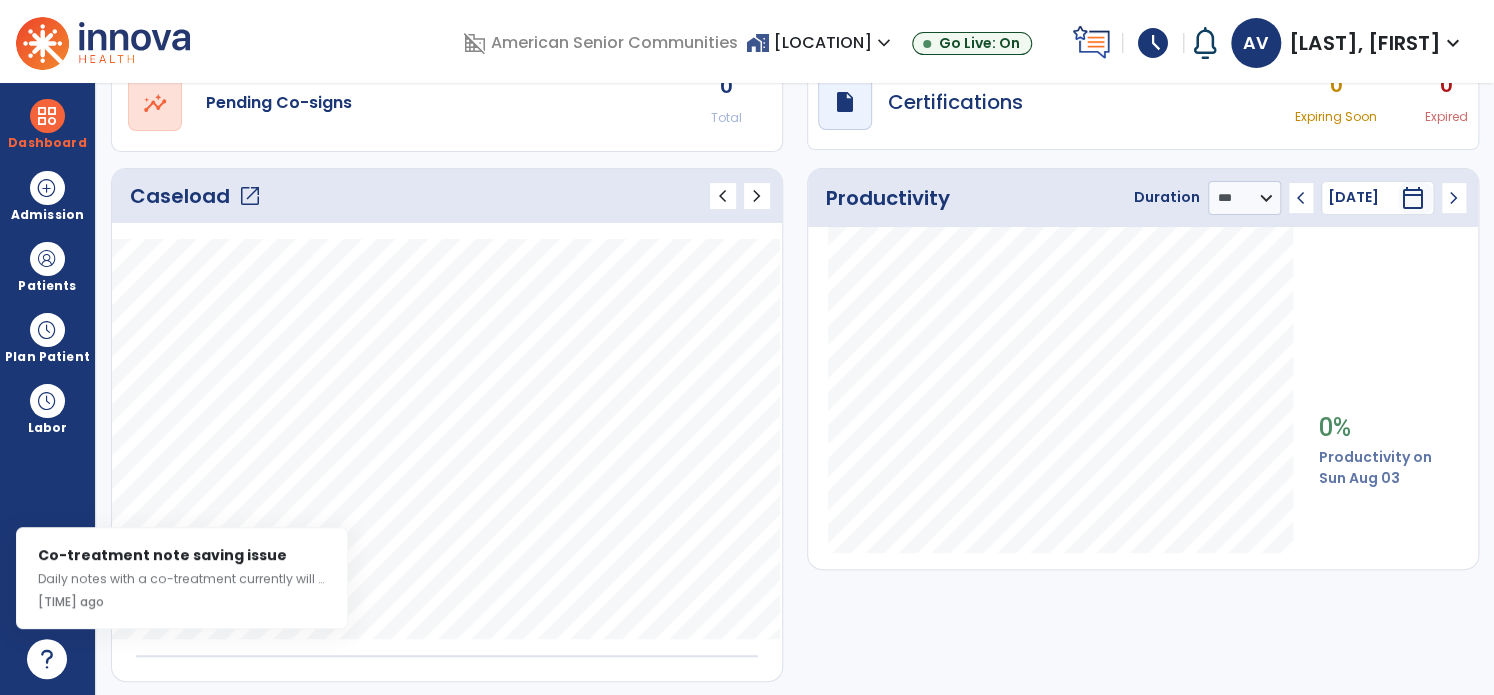 click on "chevron_right" 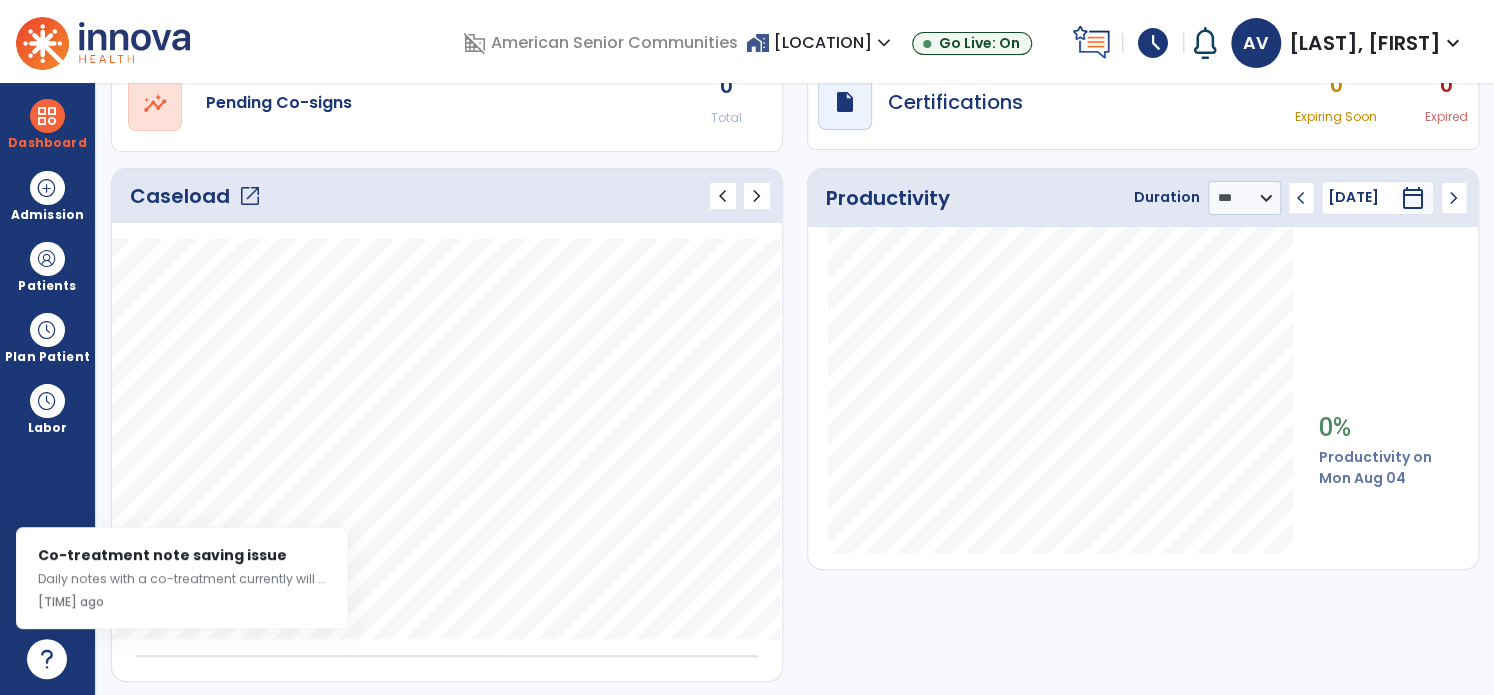 click on "chevron_right" 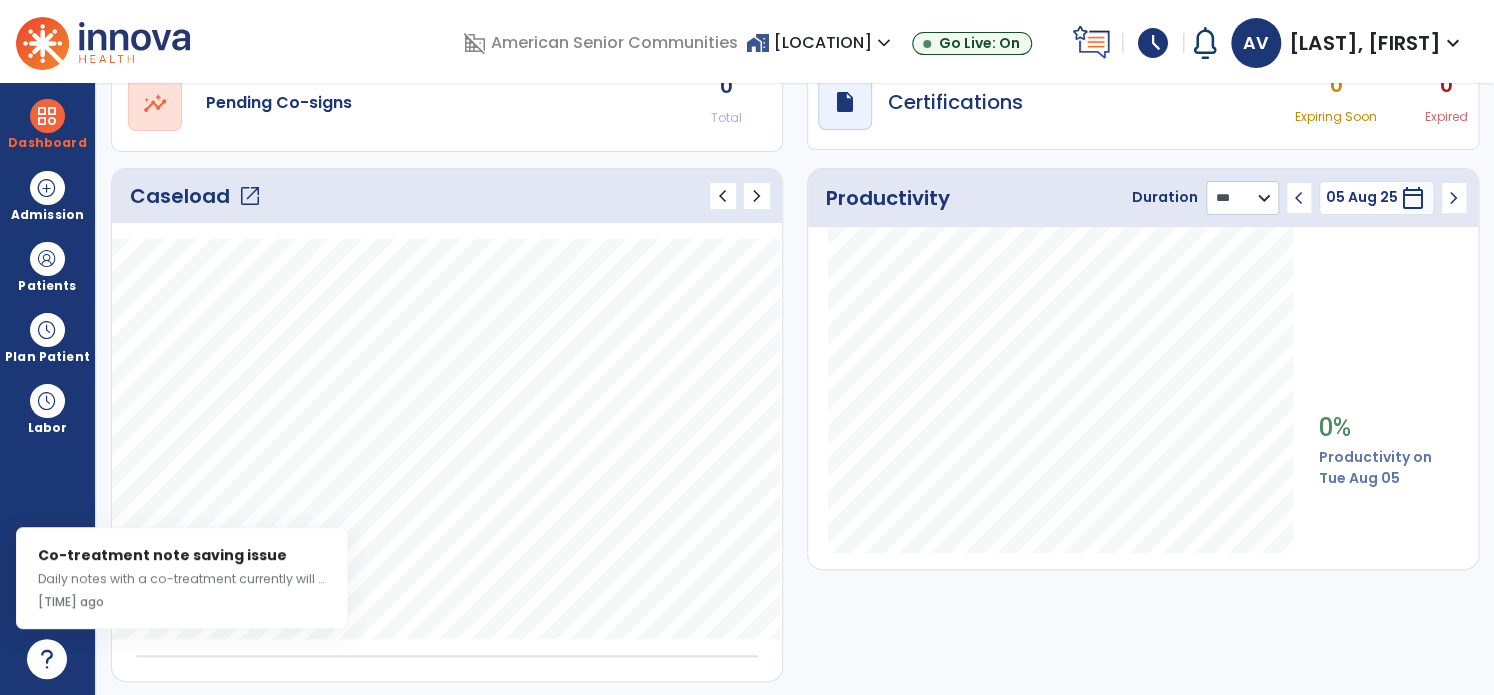 click on "******** **** ***" 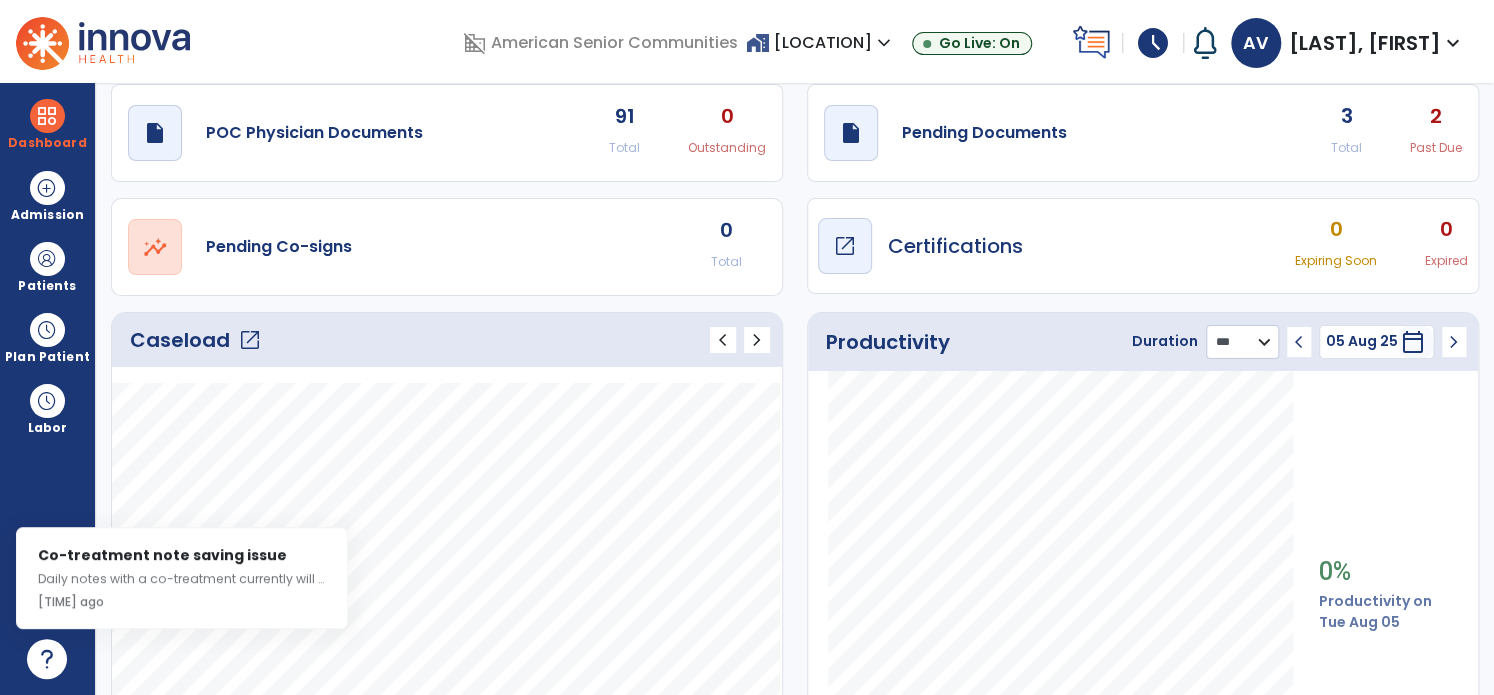 scroll, scrollTop: 0, scrollLeft: 0, axis: both 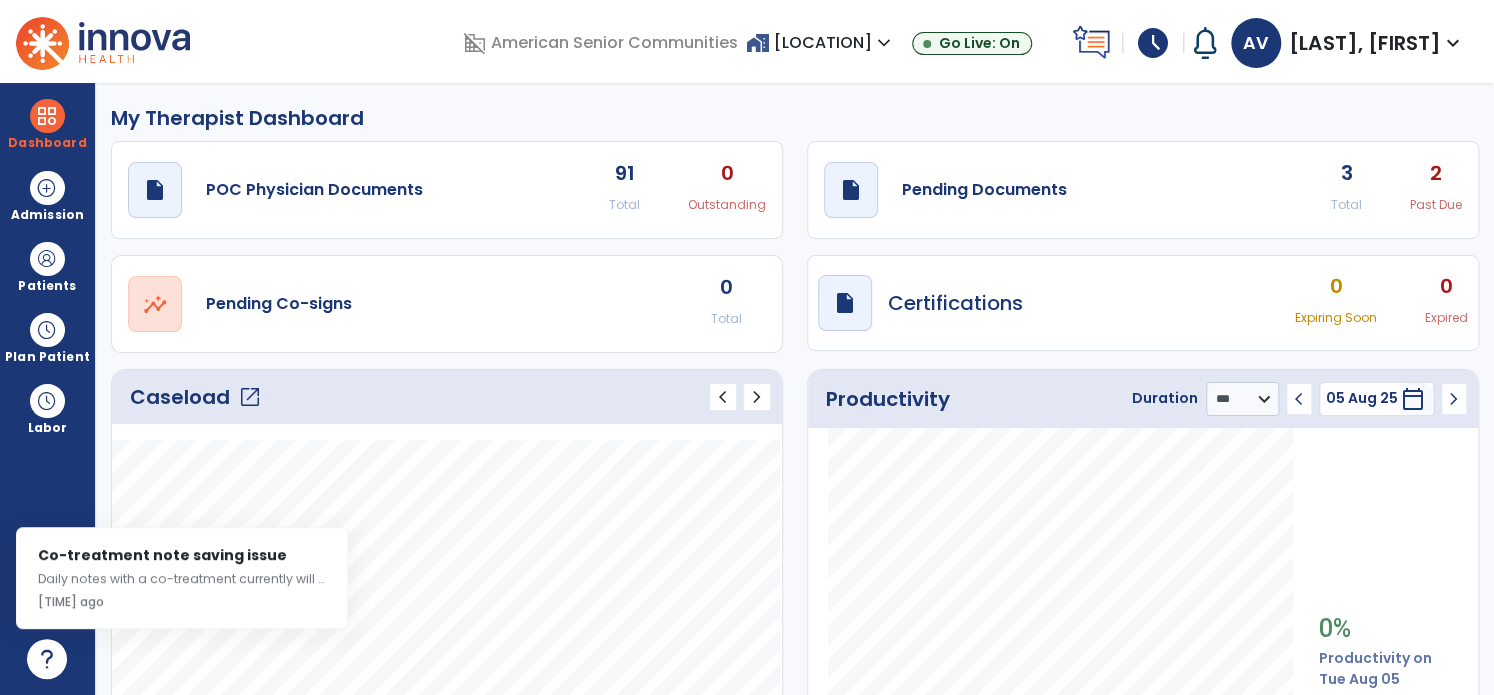 click on "home_work   [LOCATION]   expand_more" at bounding box center (821, 42) 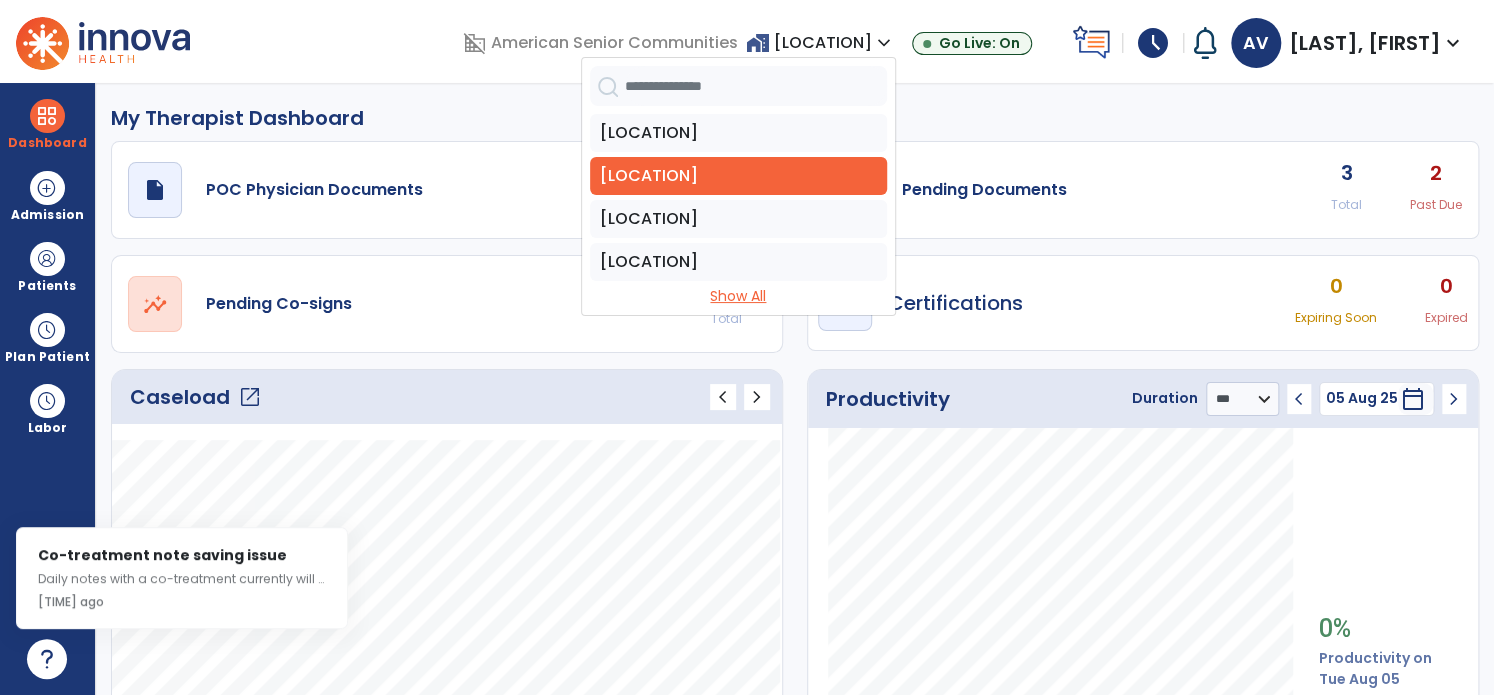 click on "Show All" at bounding box center (738, 296) 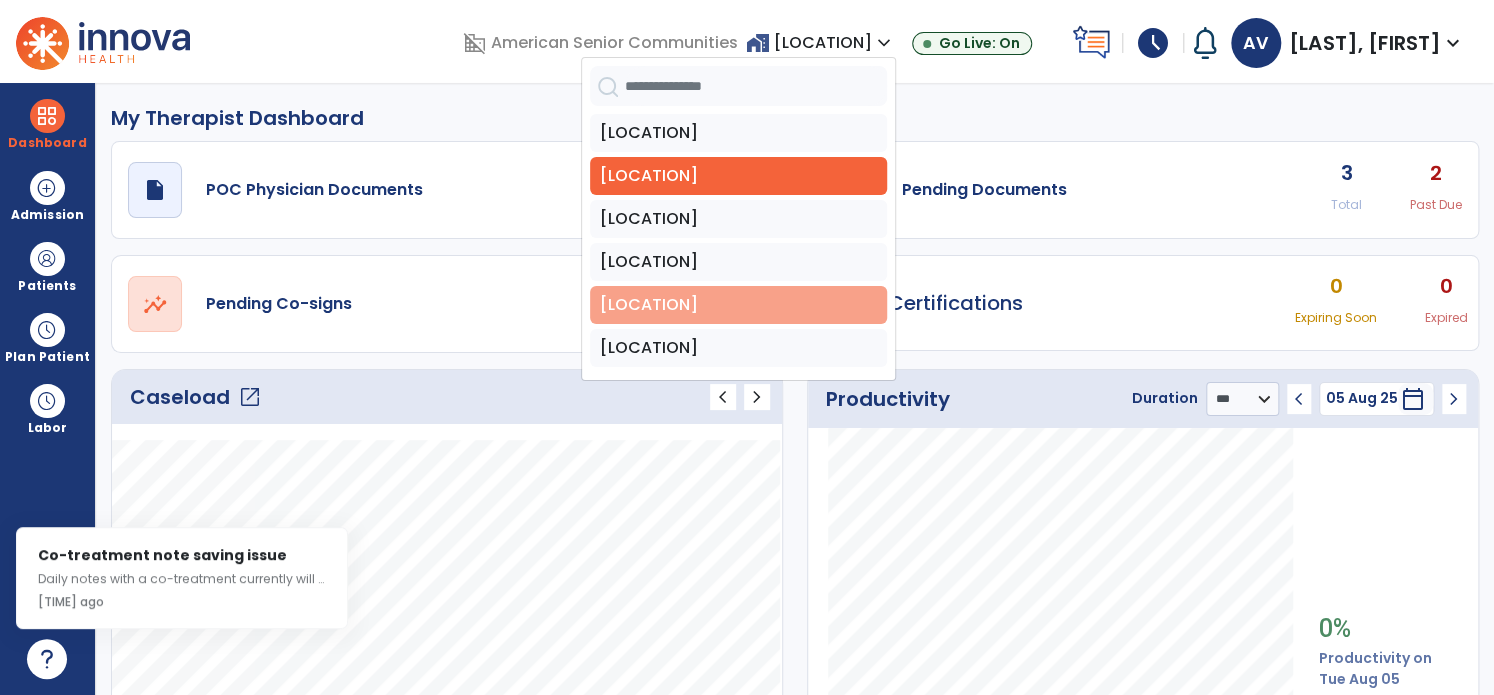 click on "[LOCATION]" at bounding box center (738, 305) 